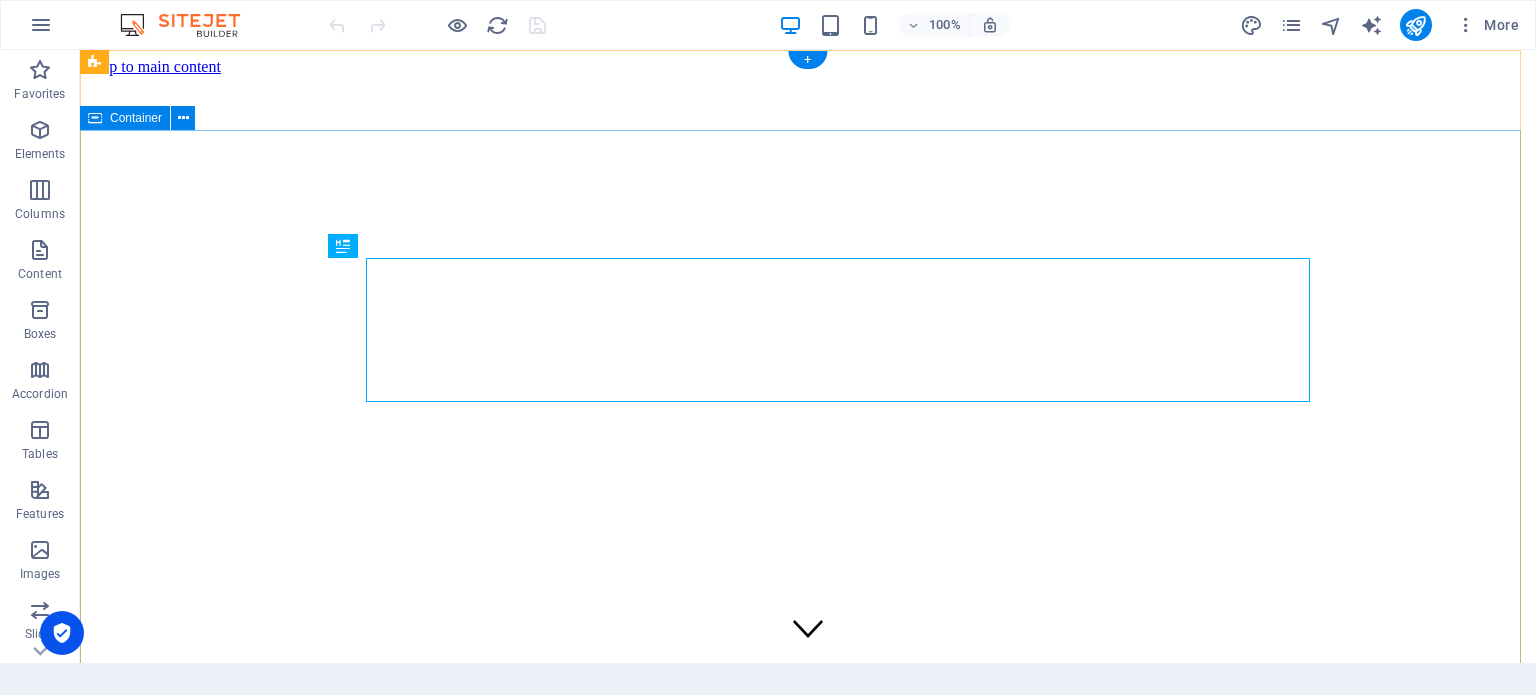 scroll, scrollTop: 0, scrollLeft: 0, axis: both 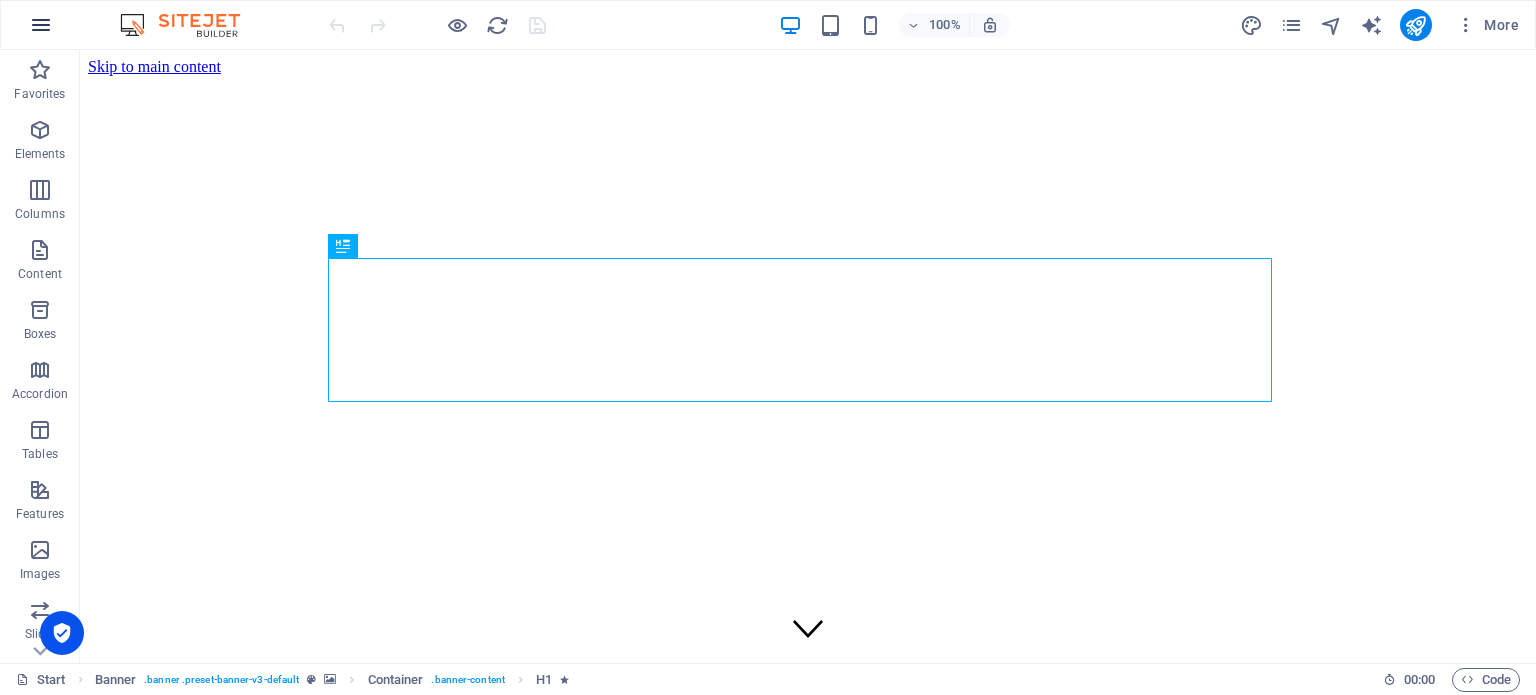 click at bounding box center [41, 25] 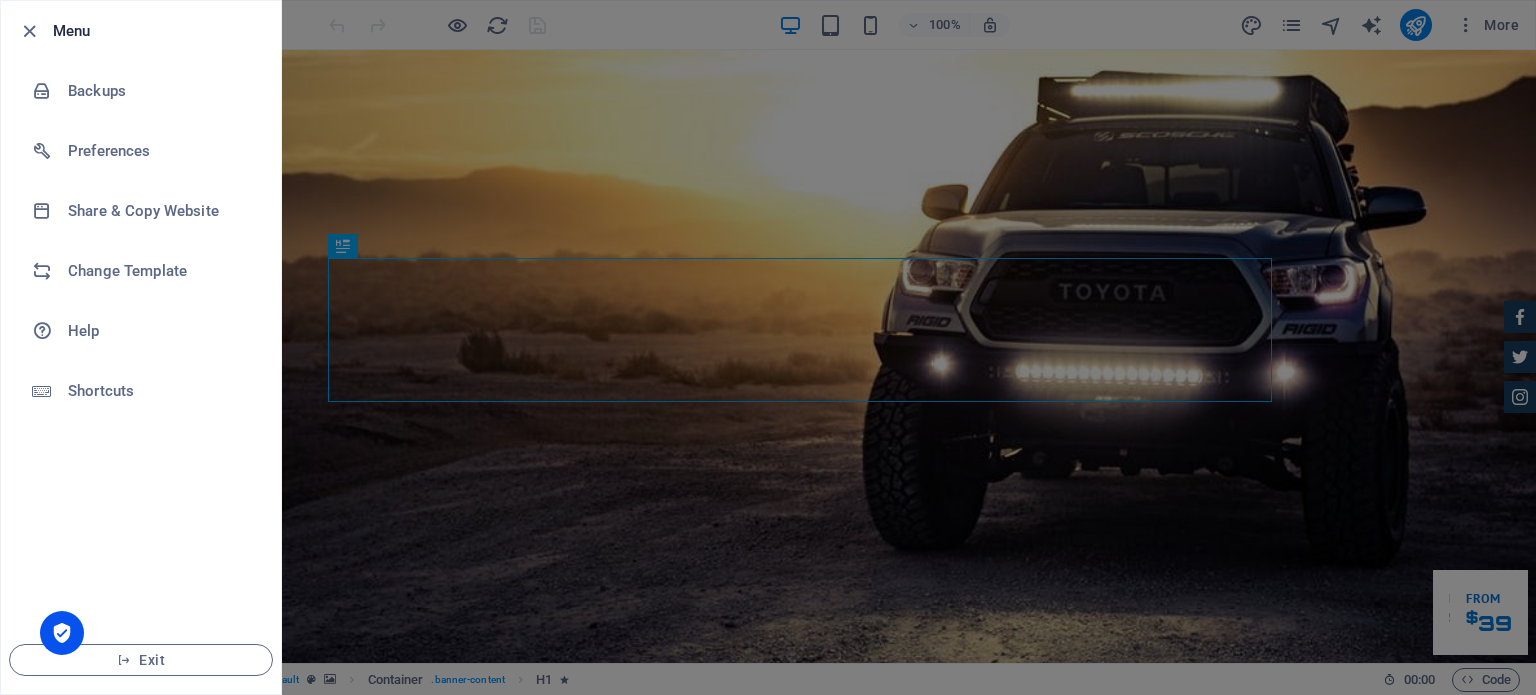 click at bounding box center (35, 31) 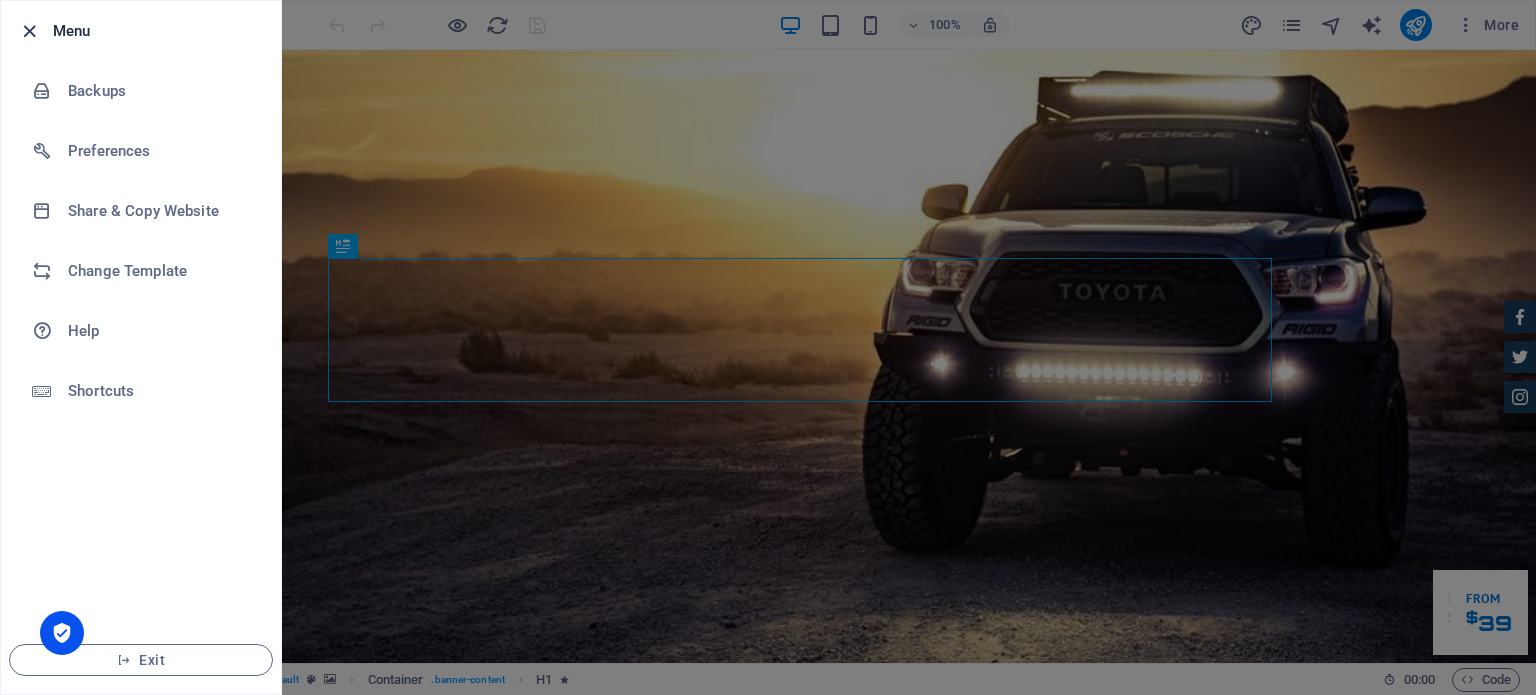 click at bounding box center (29, 31) 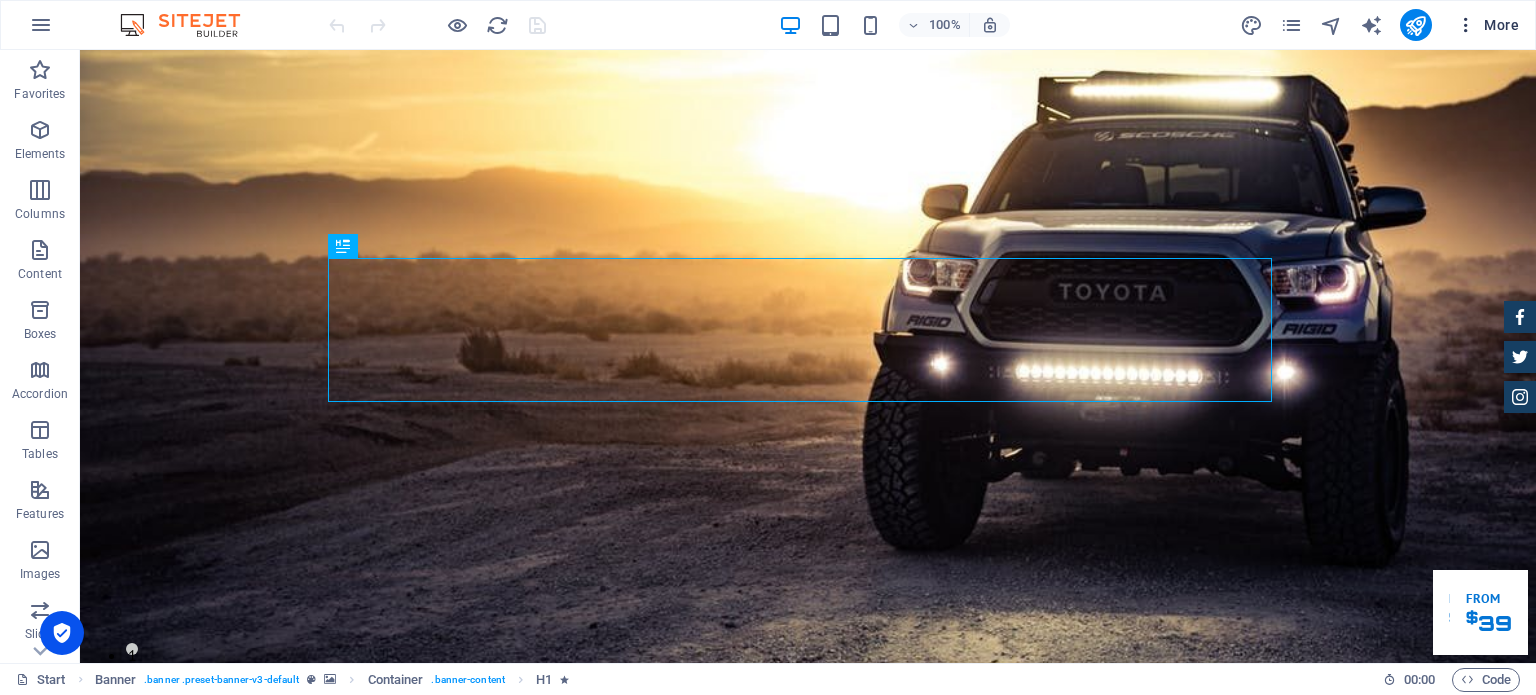 click on "More" at bounding box center [1487, 25] 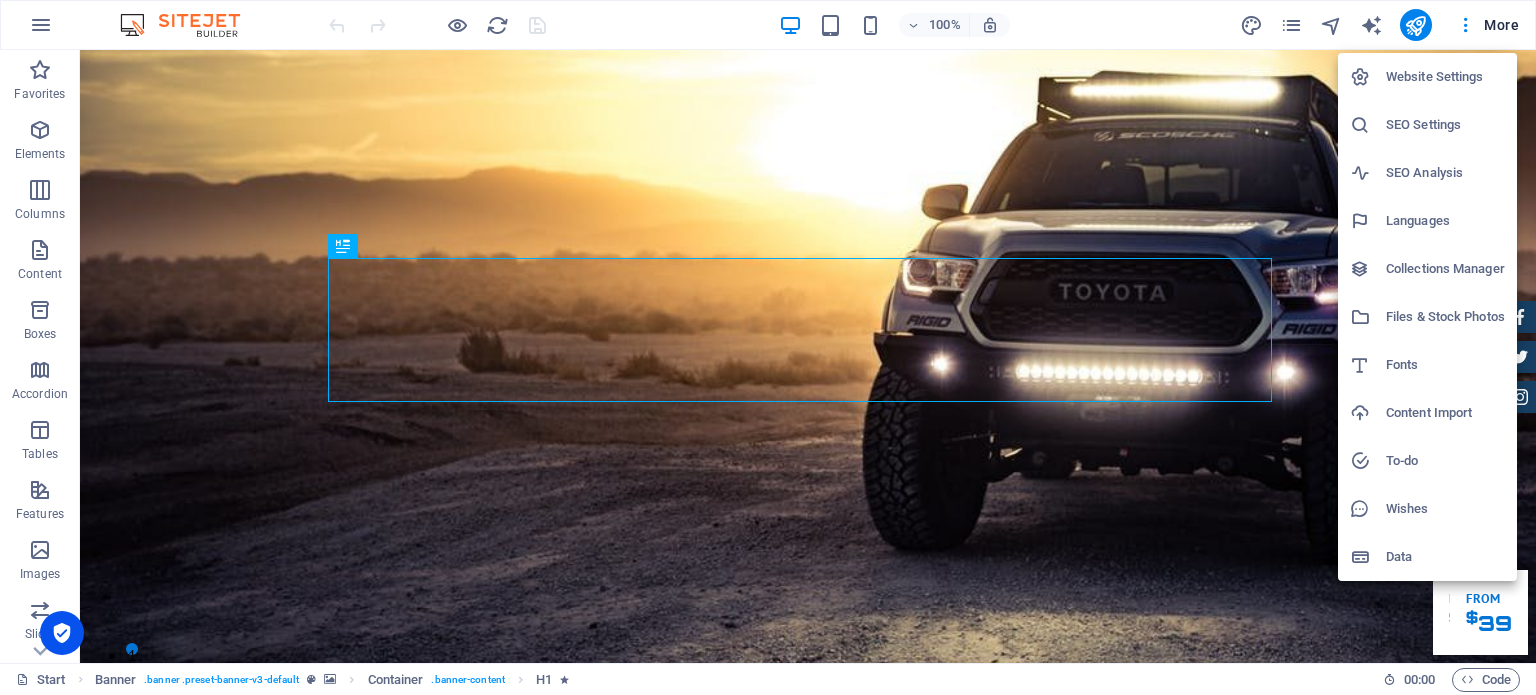 click on "Website Settings" at bounding box center [1445, 77] 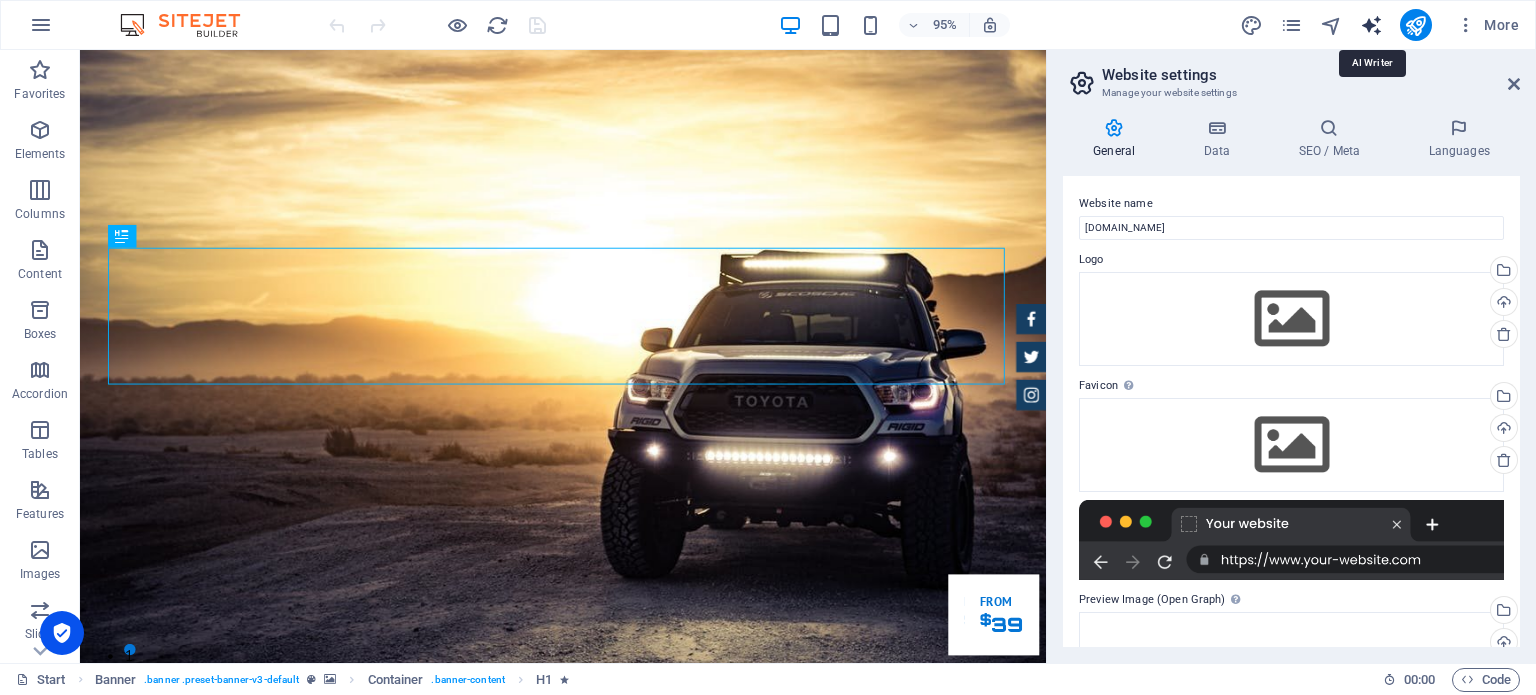 click at bounding box center [1371, 25] 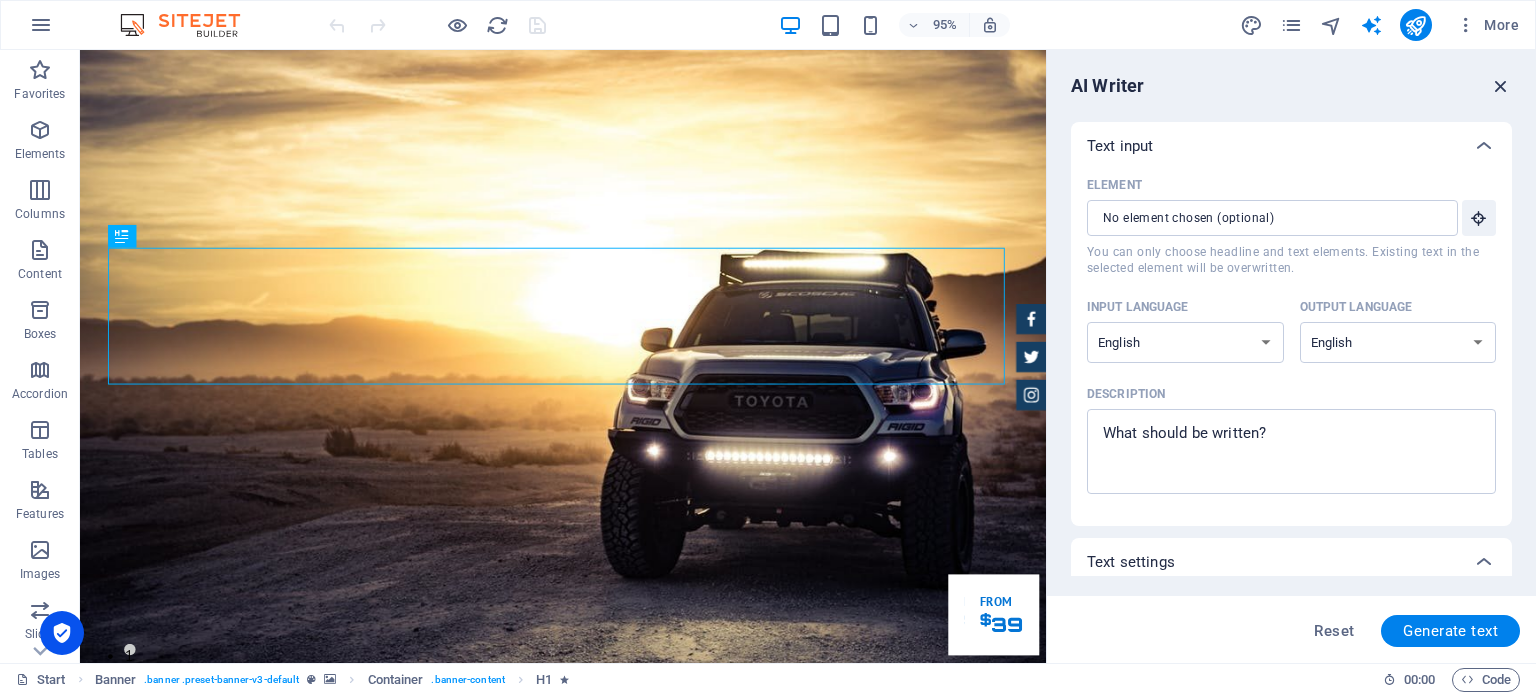 click at bounding box center (1501, 86) 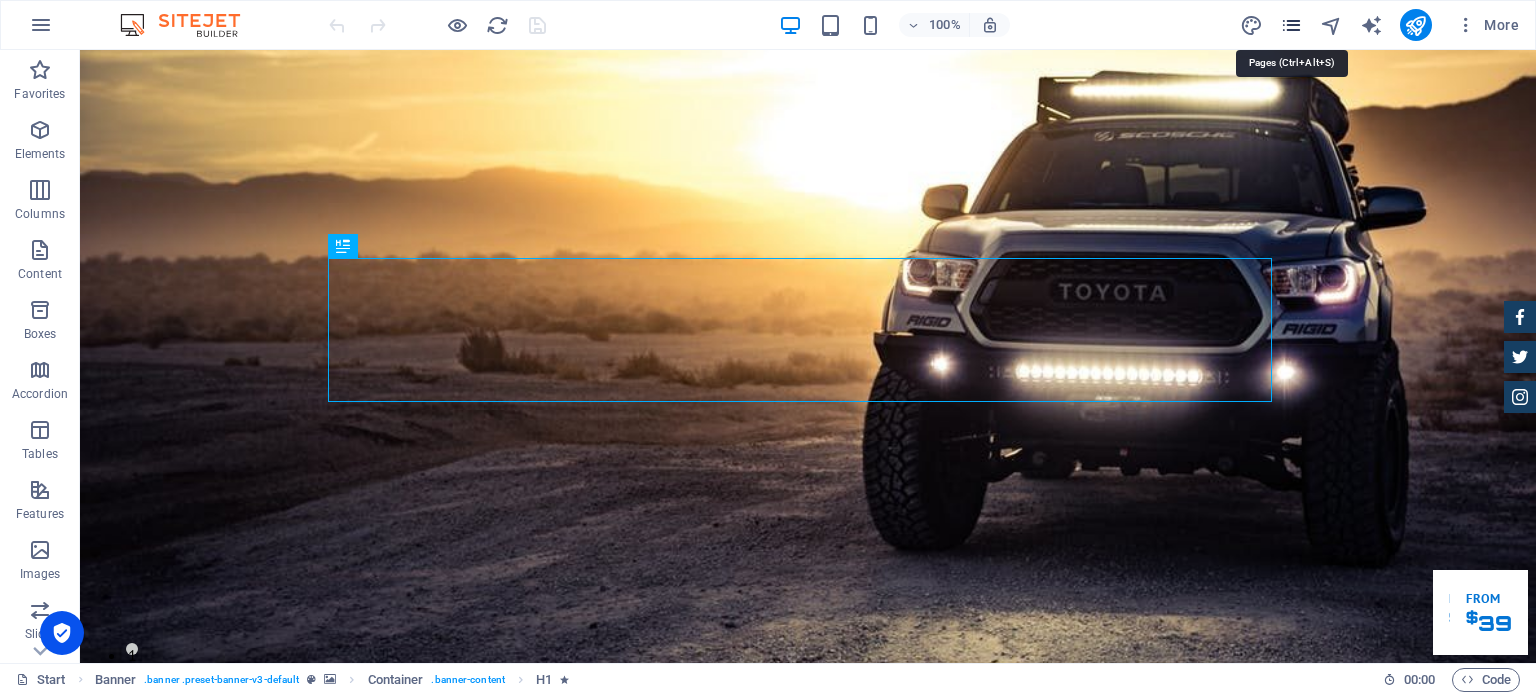 click at bounding box center (1291, 25) 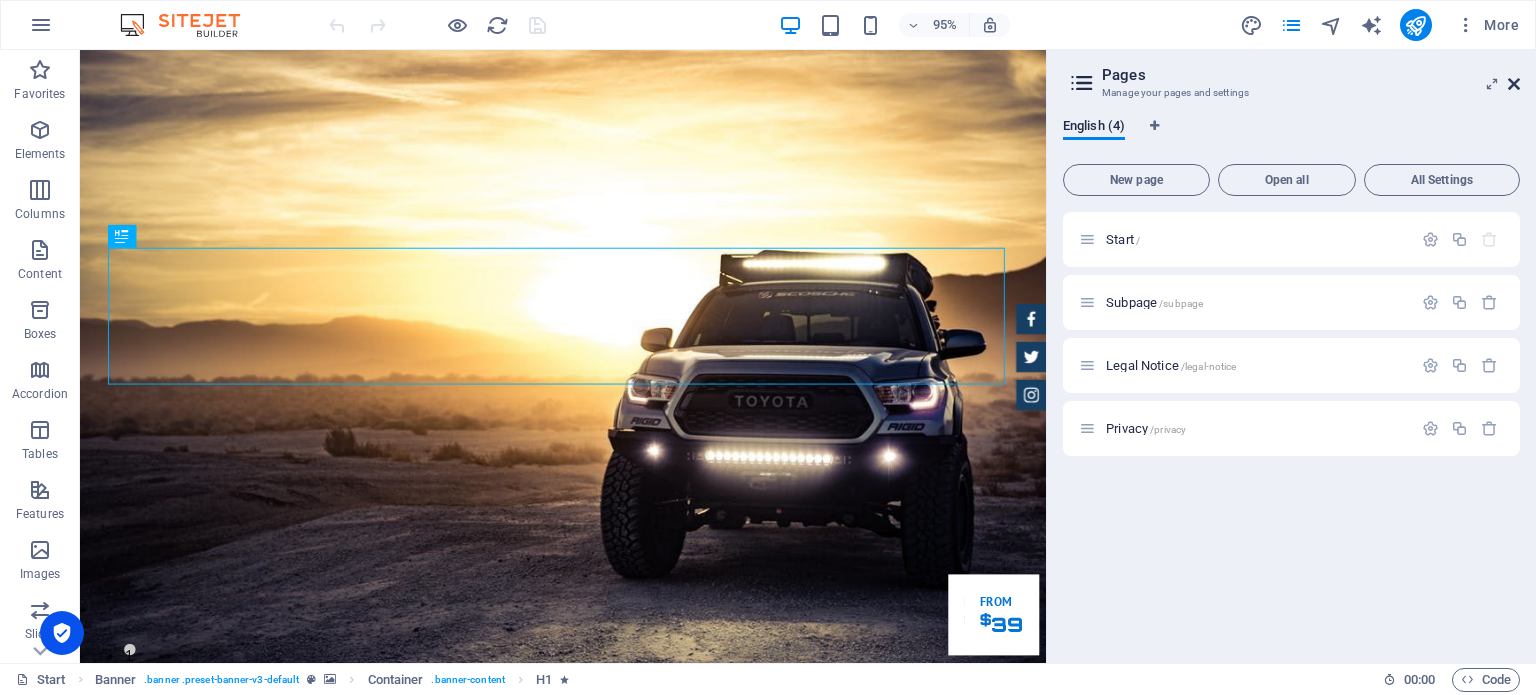 click at bounding box center [1514, 84] 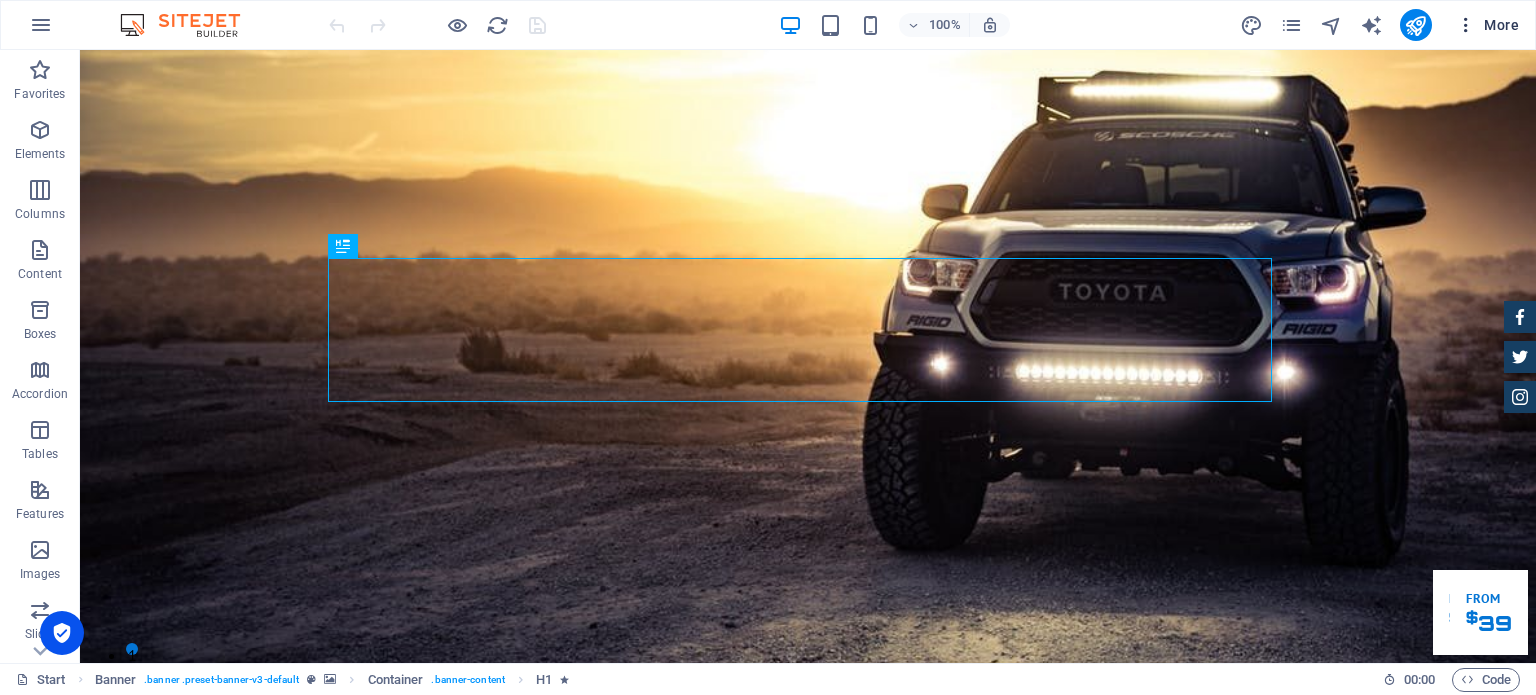 click on "More" at bounding box center [1487, 25] 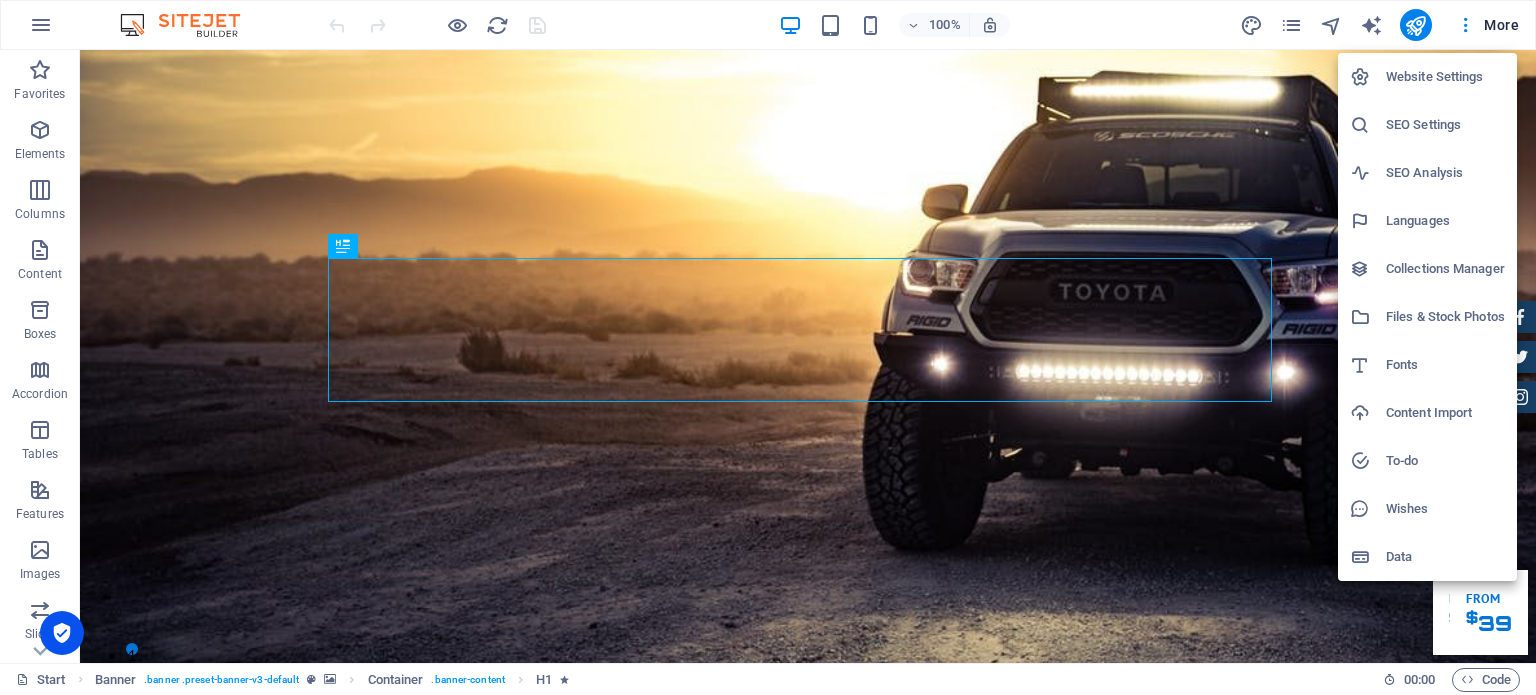click at bounding box center (768, 347) 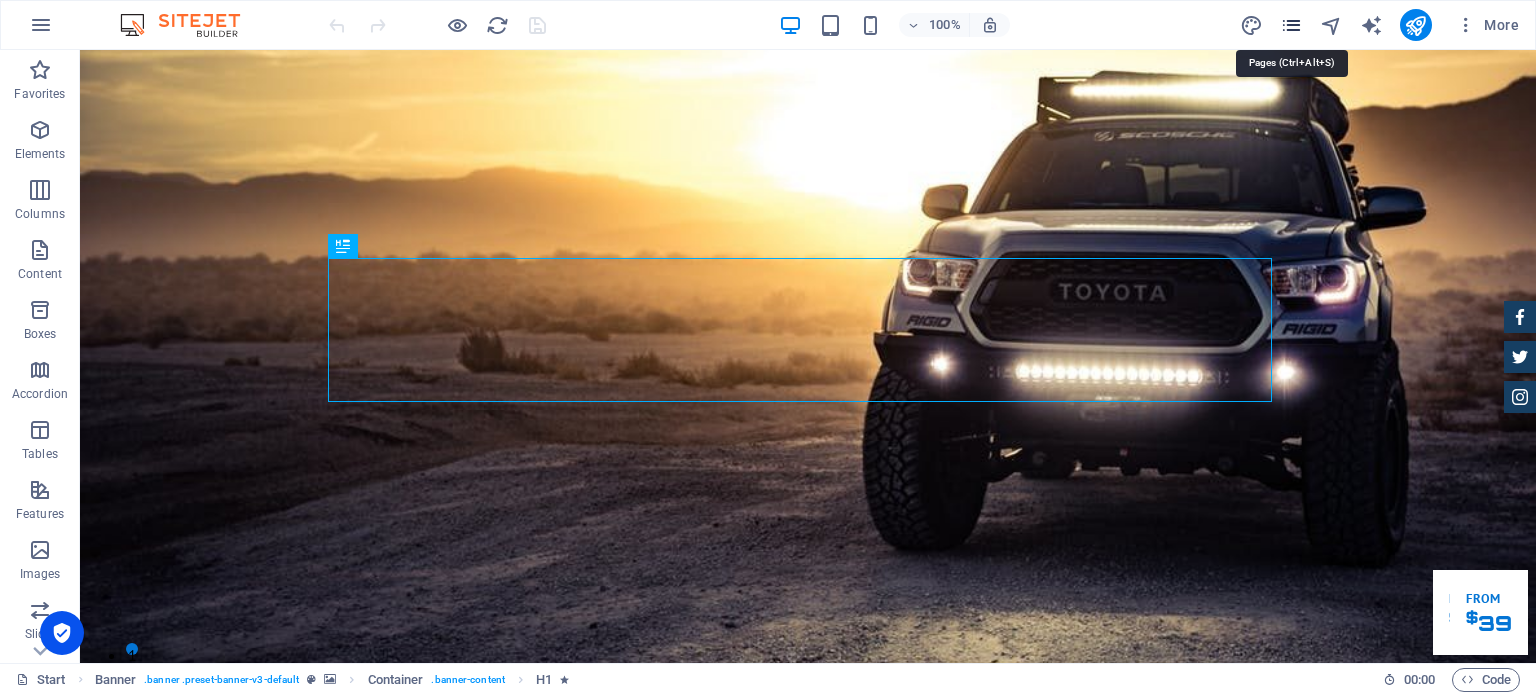 click at bounding box center [1291, 25] 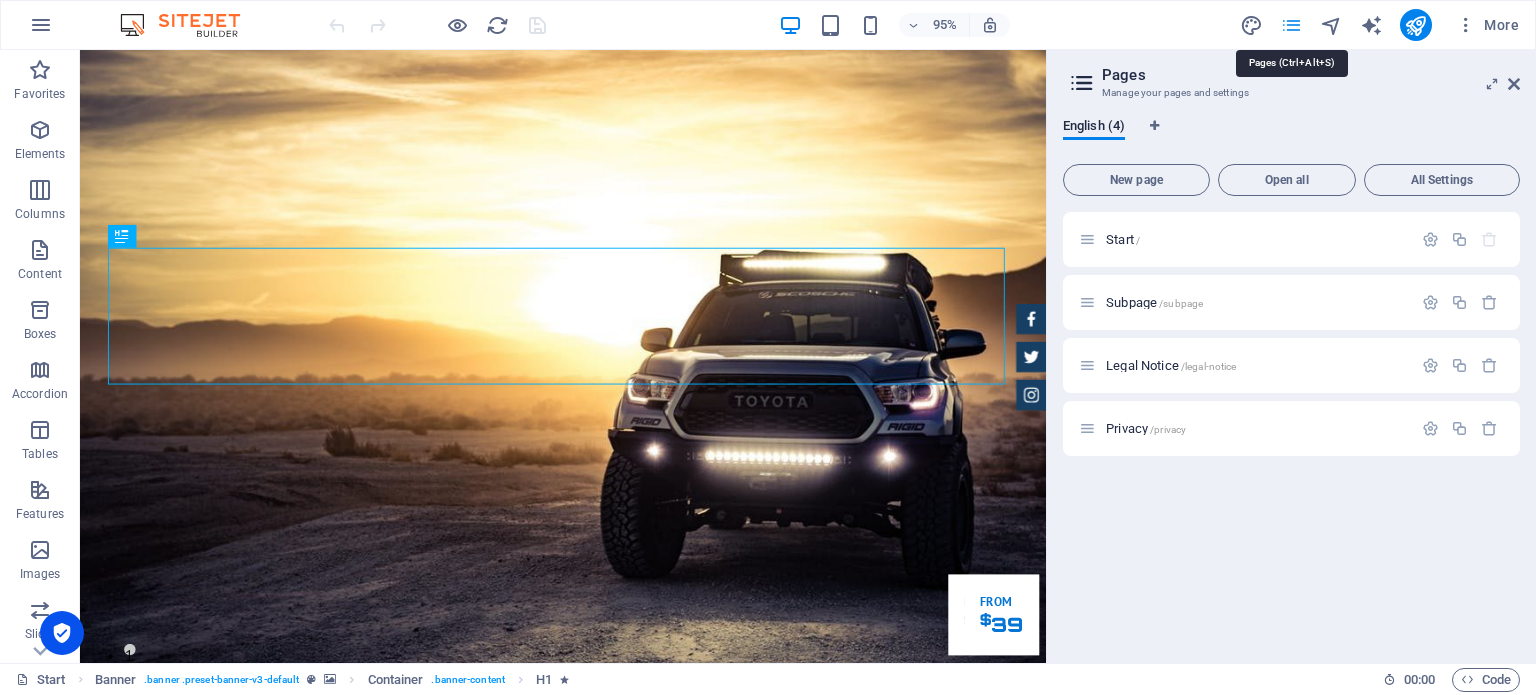 click at bounding box center [1291, 25] 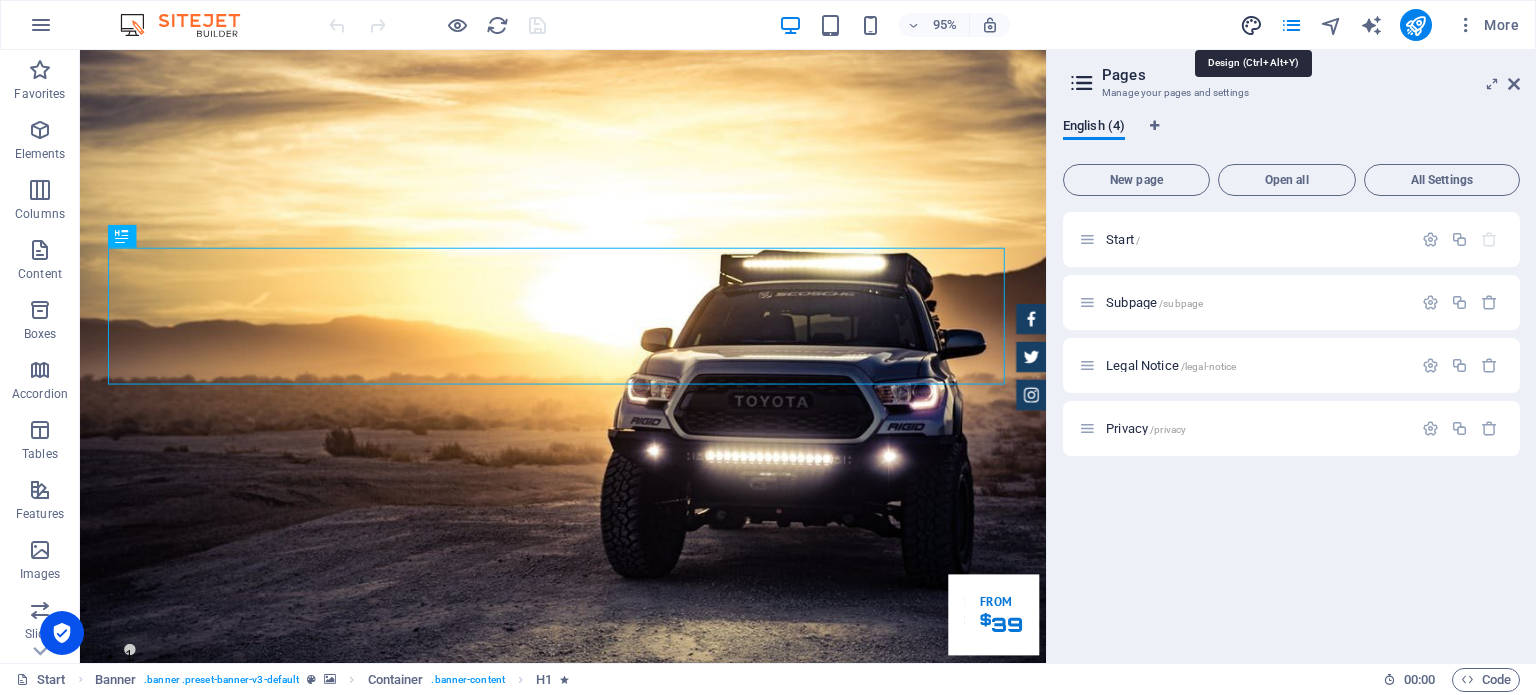 click at bounding box center [1251, 25] 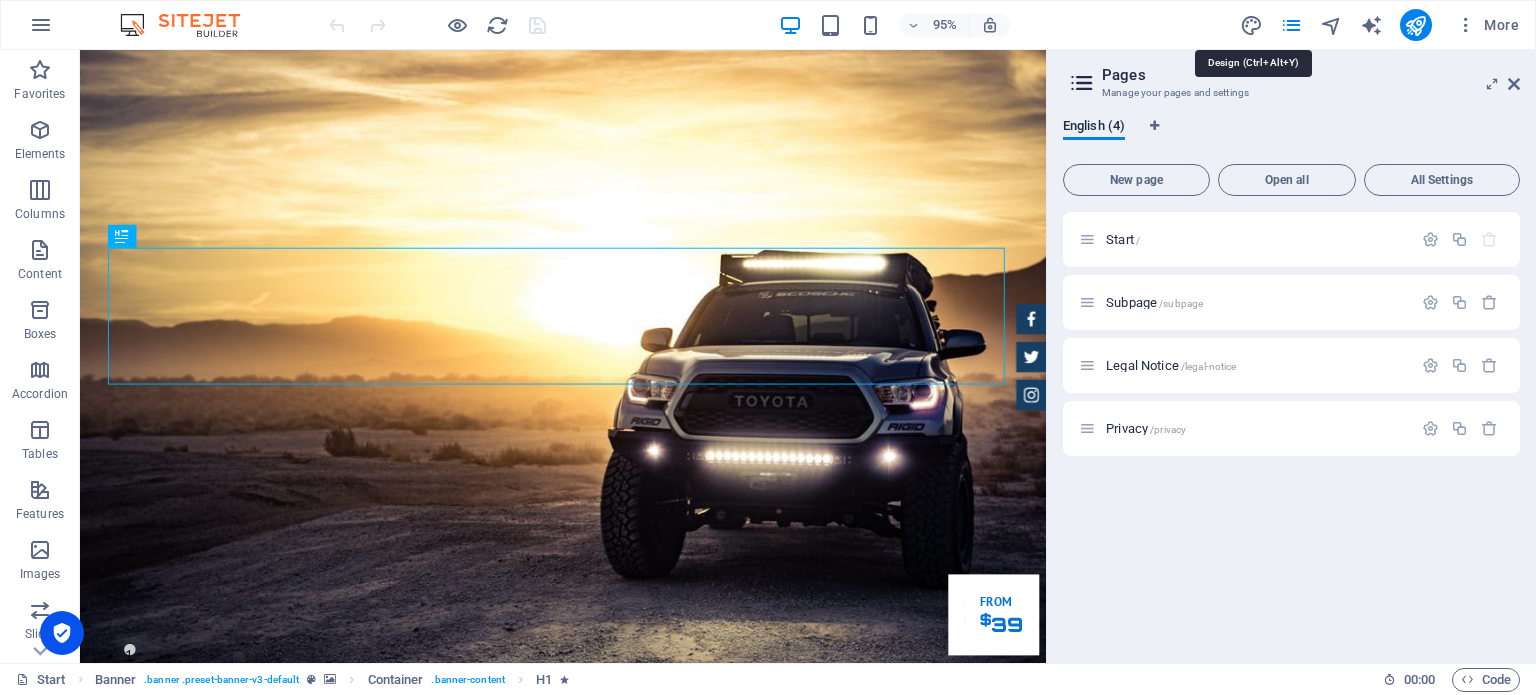 select on "px" 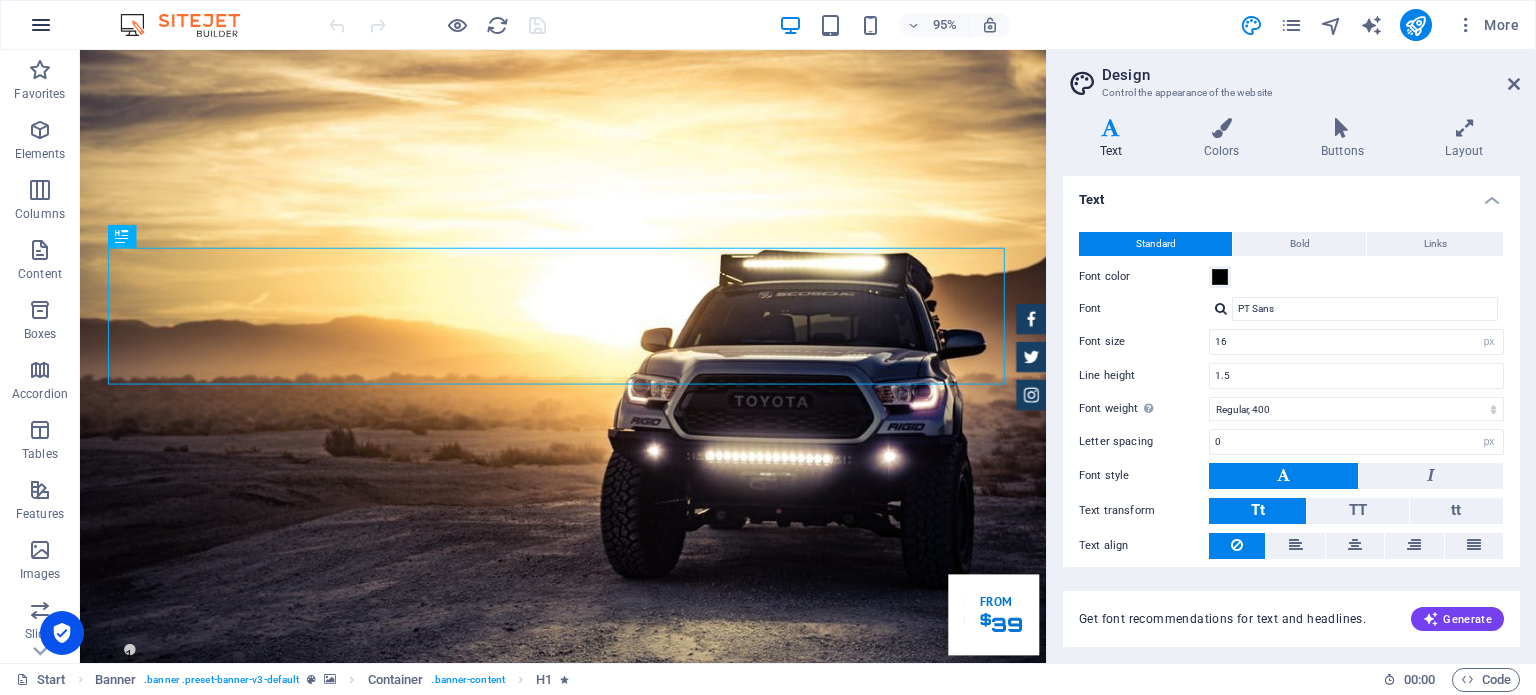 click at bounding box center [41, 25] 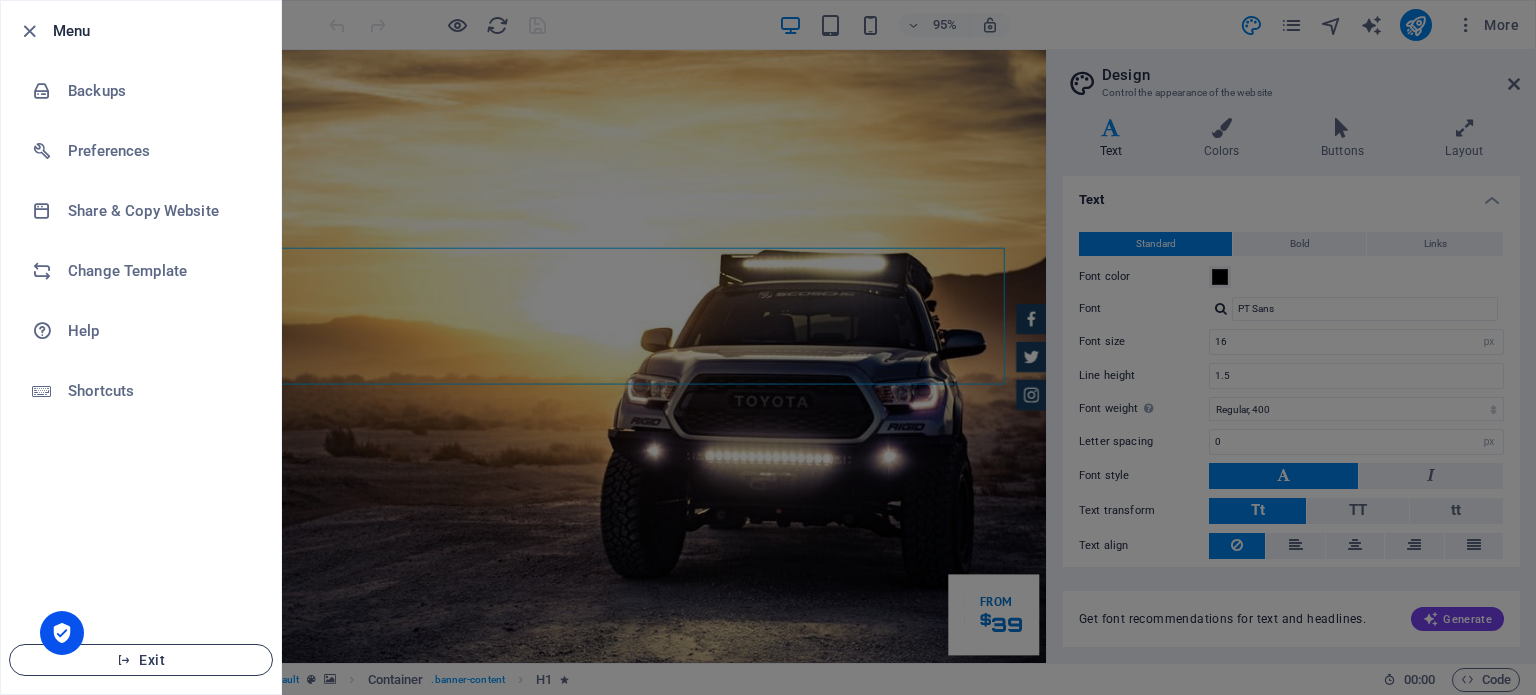 click on "Exit" at bounding box center [141, 660] 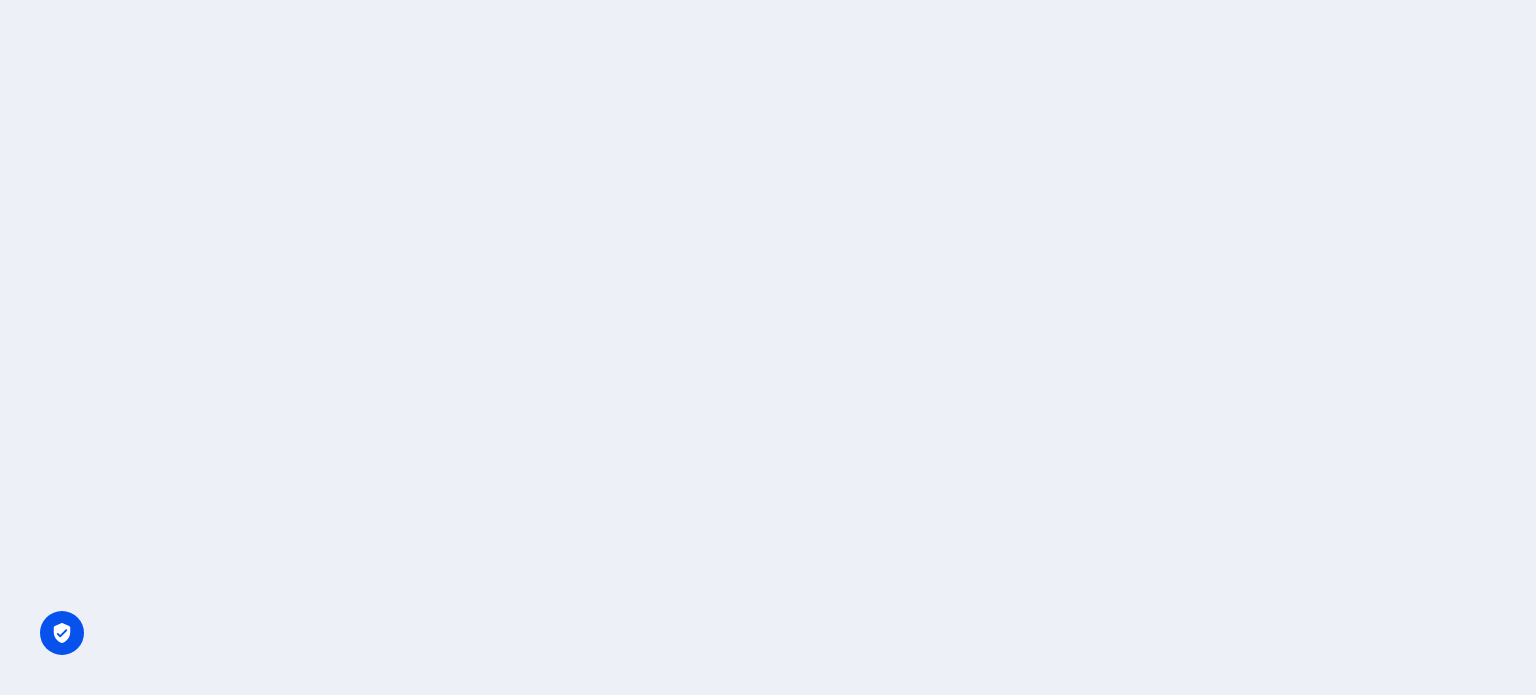 scroll, scrollTop: 0, scrollLeft: 0, axis: both 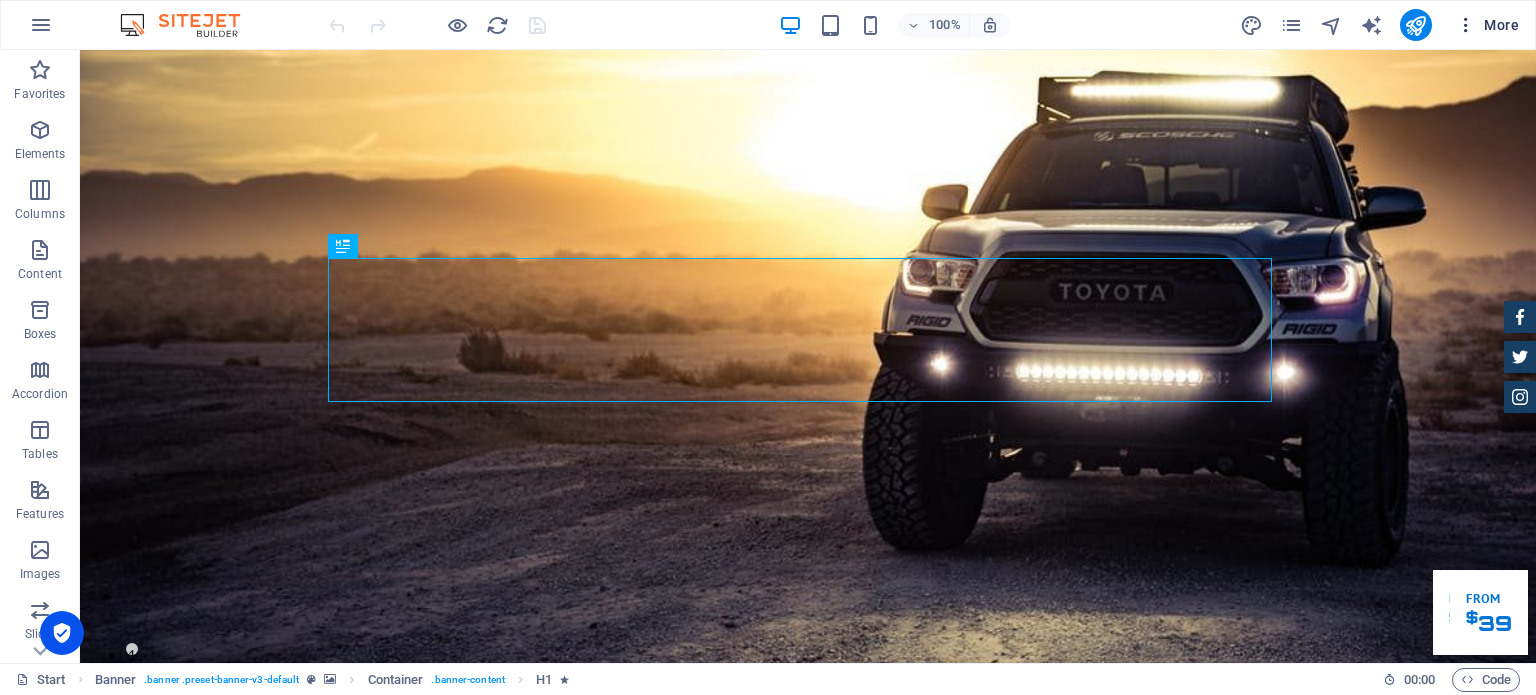 click at bounding box center (1466, 25) 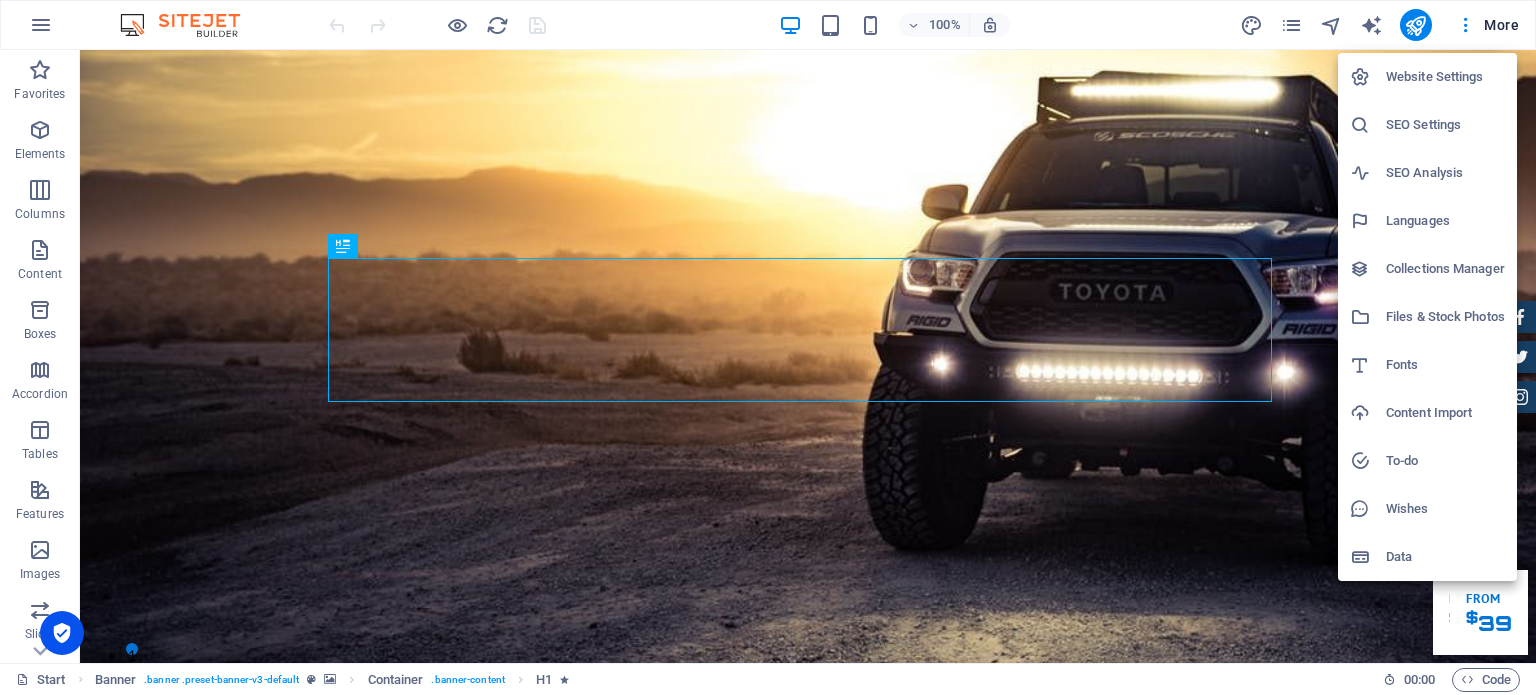 click at bounding box center [768, 347] 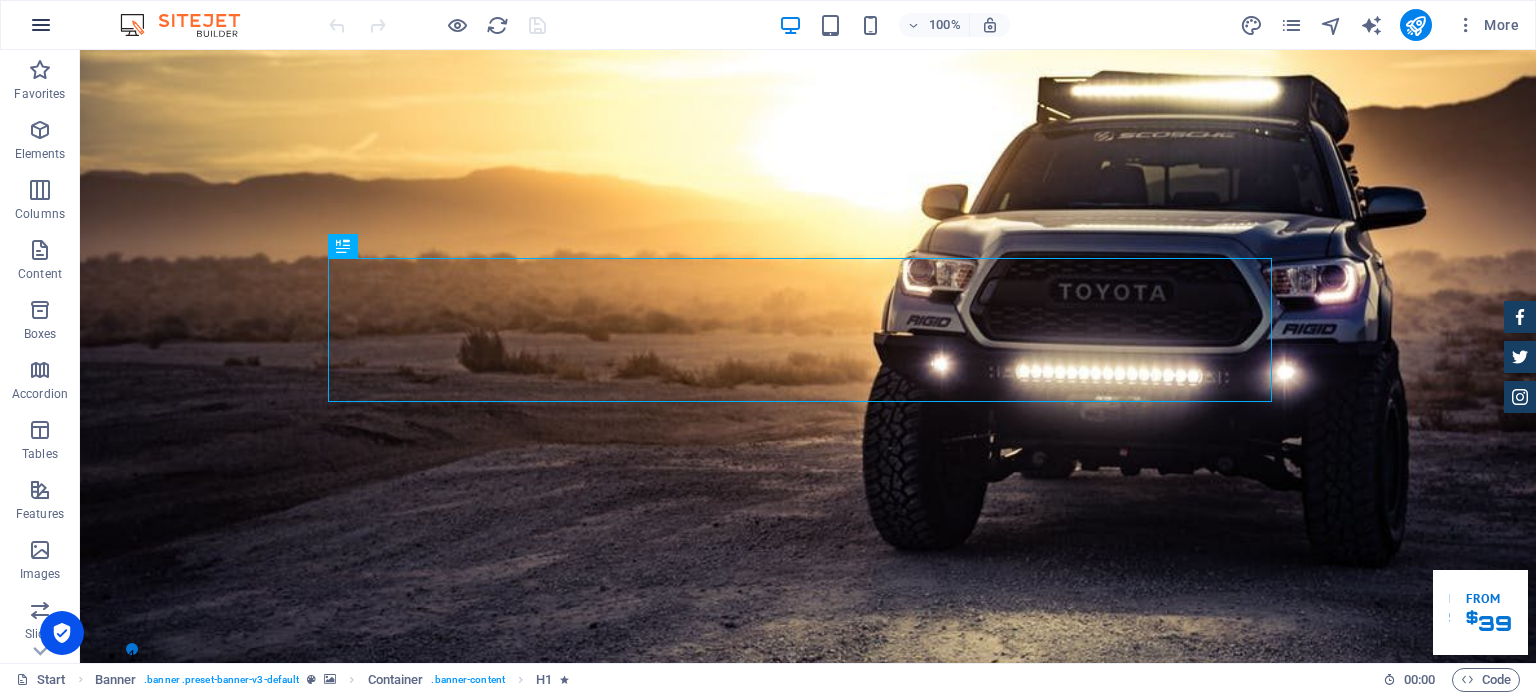 click at bounding box center [41, 25] 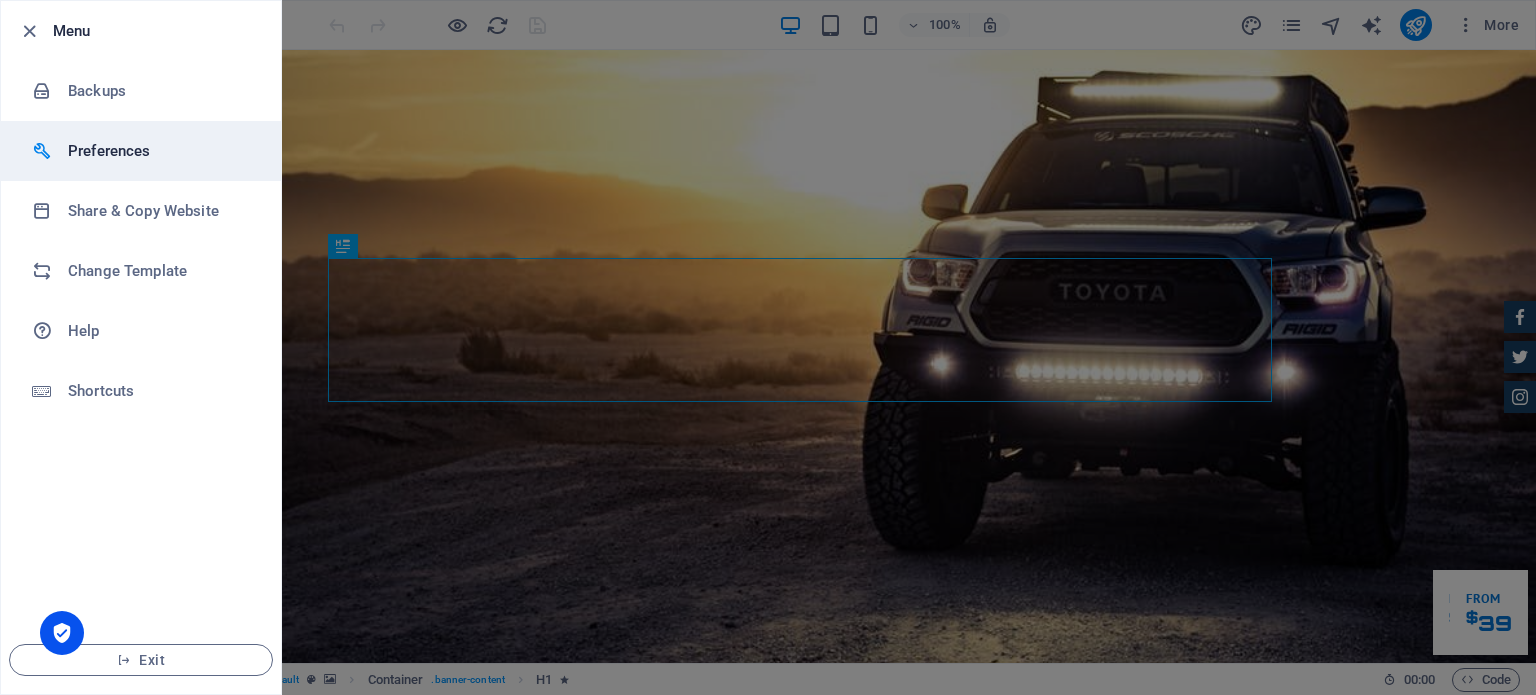 click on "Preferences" at bounding box center [160, 151] 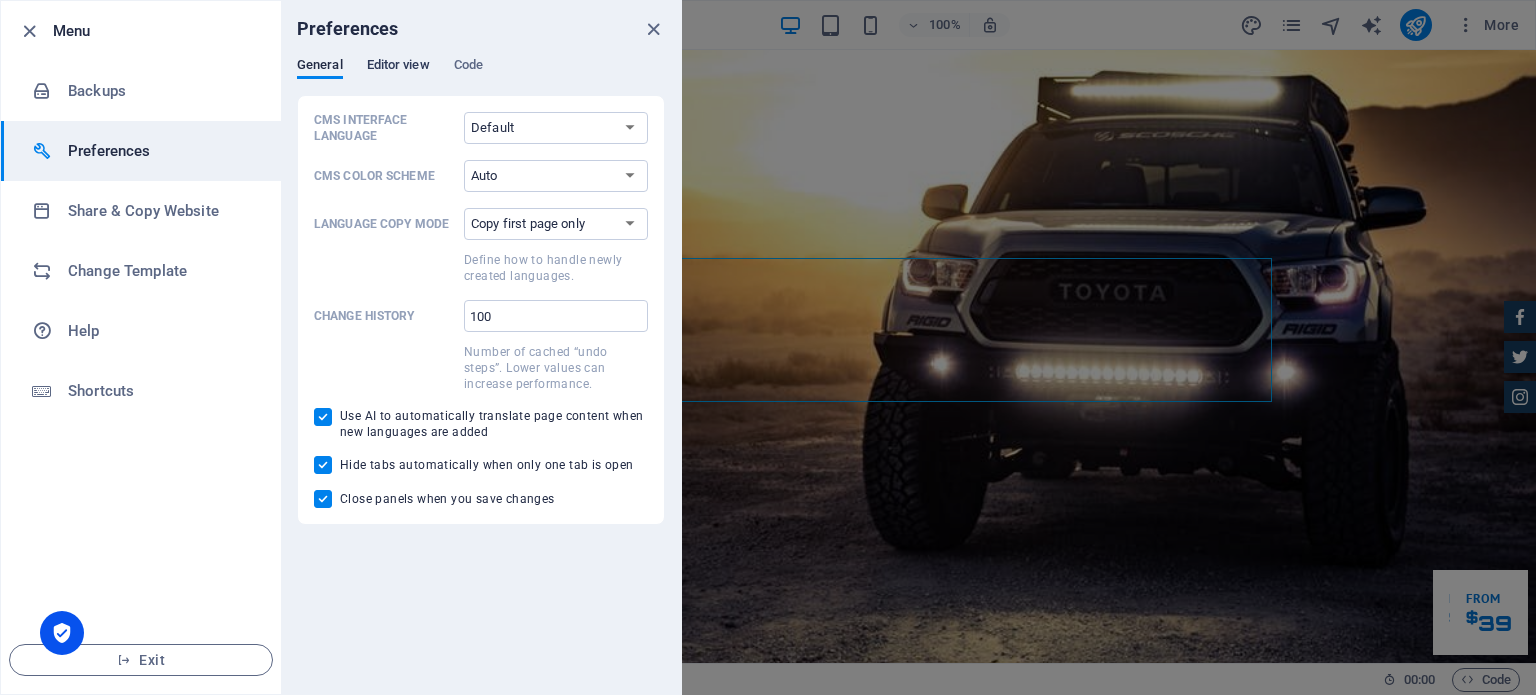 click on "Editor view" at bounding box center (398, 67) 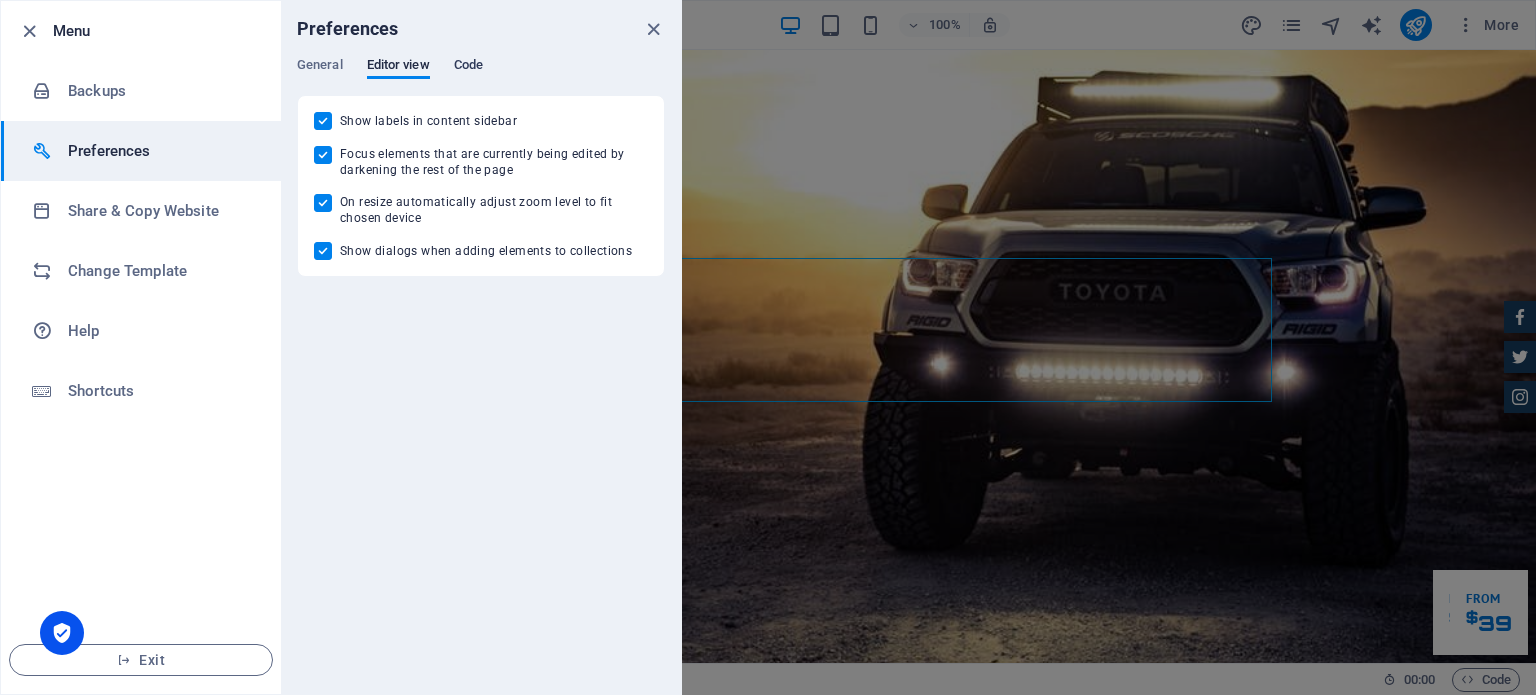 click on "Code" at bounding box center (468, 67) 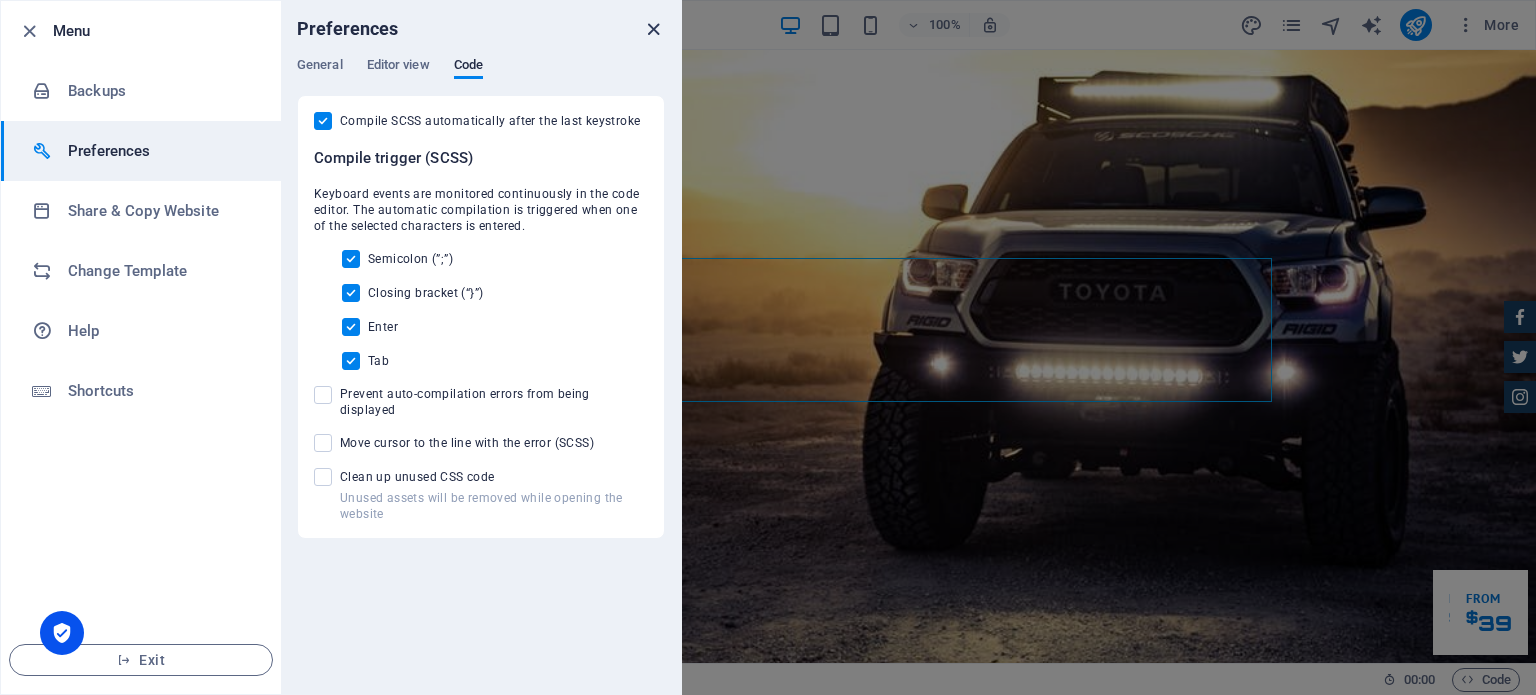 click at bounding box center [653, 29] 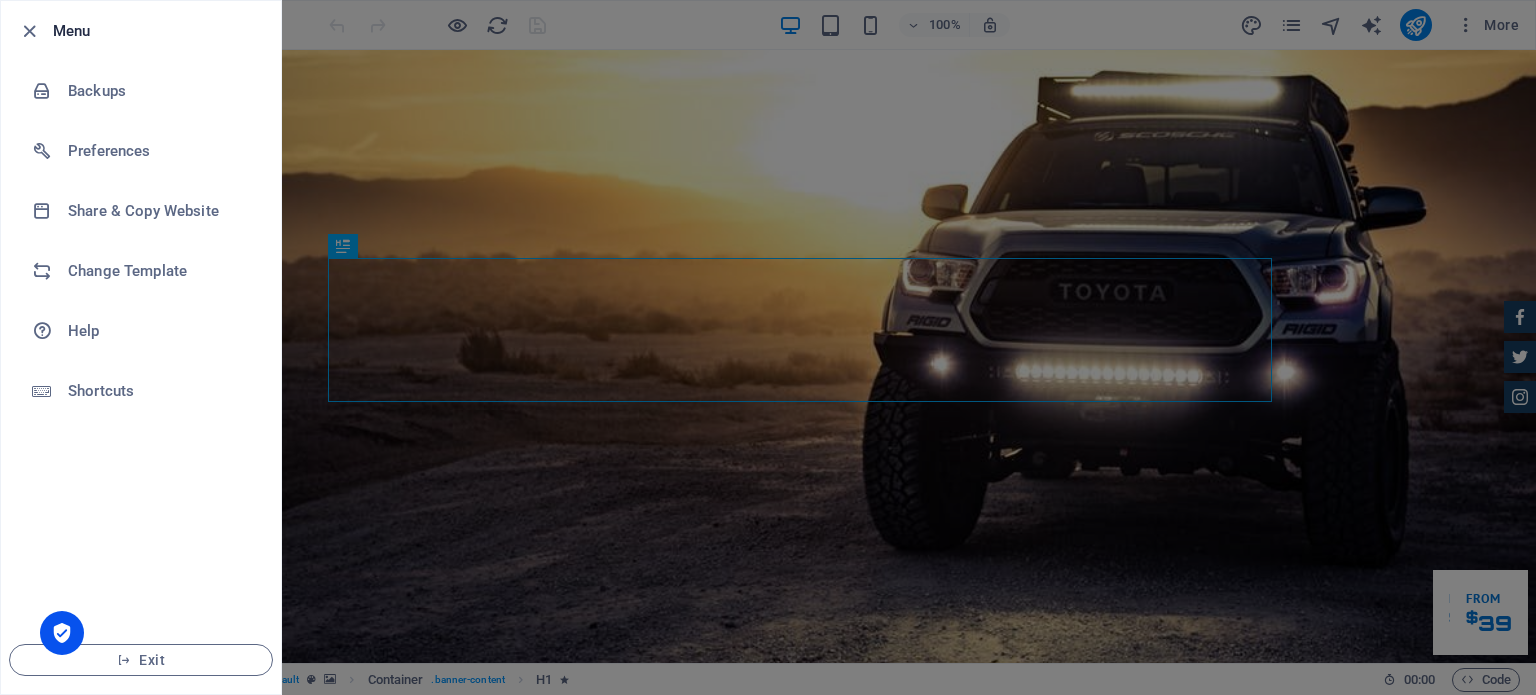 click on "Menu Backups Preferences Share & Copy Website Change Template Help Shortcuts Exit" at bounding box center [141, 347] 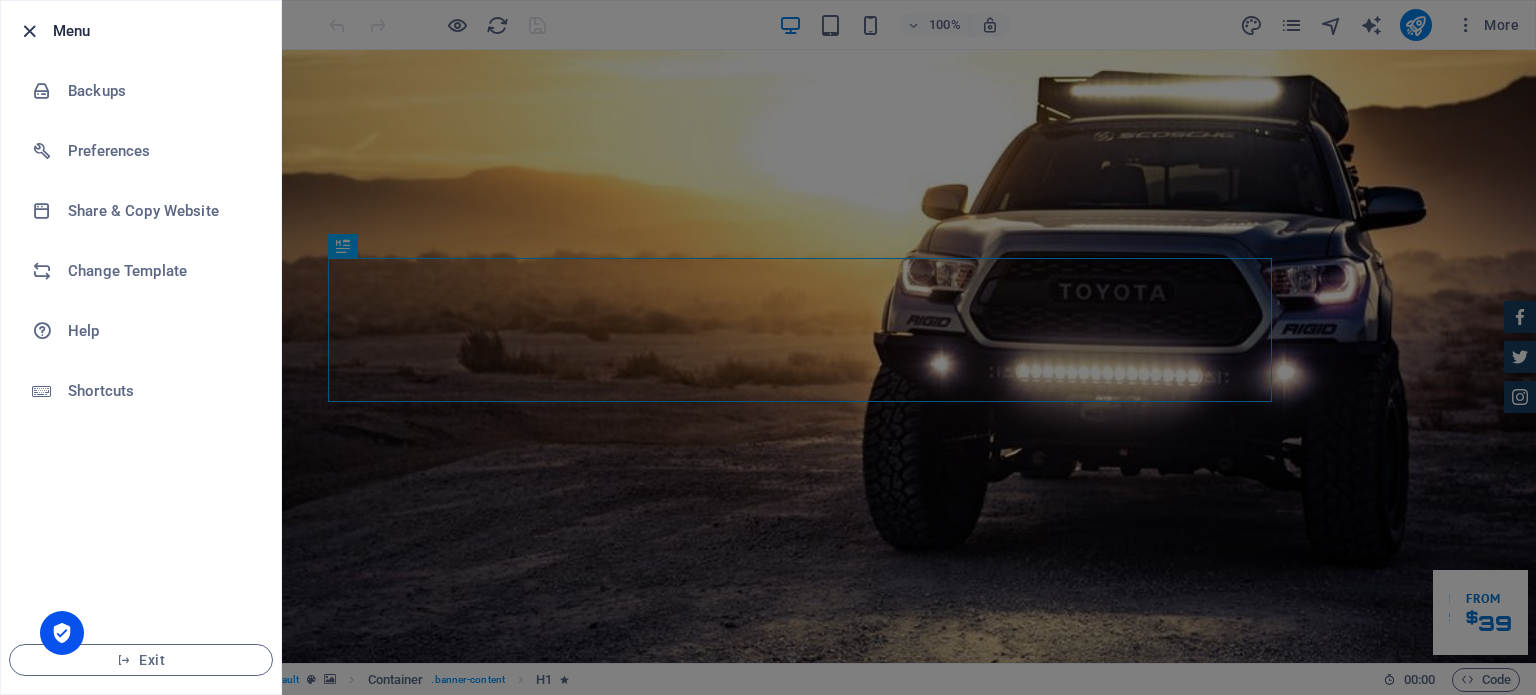 click at bounding box center [29, 31] 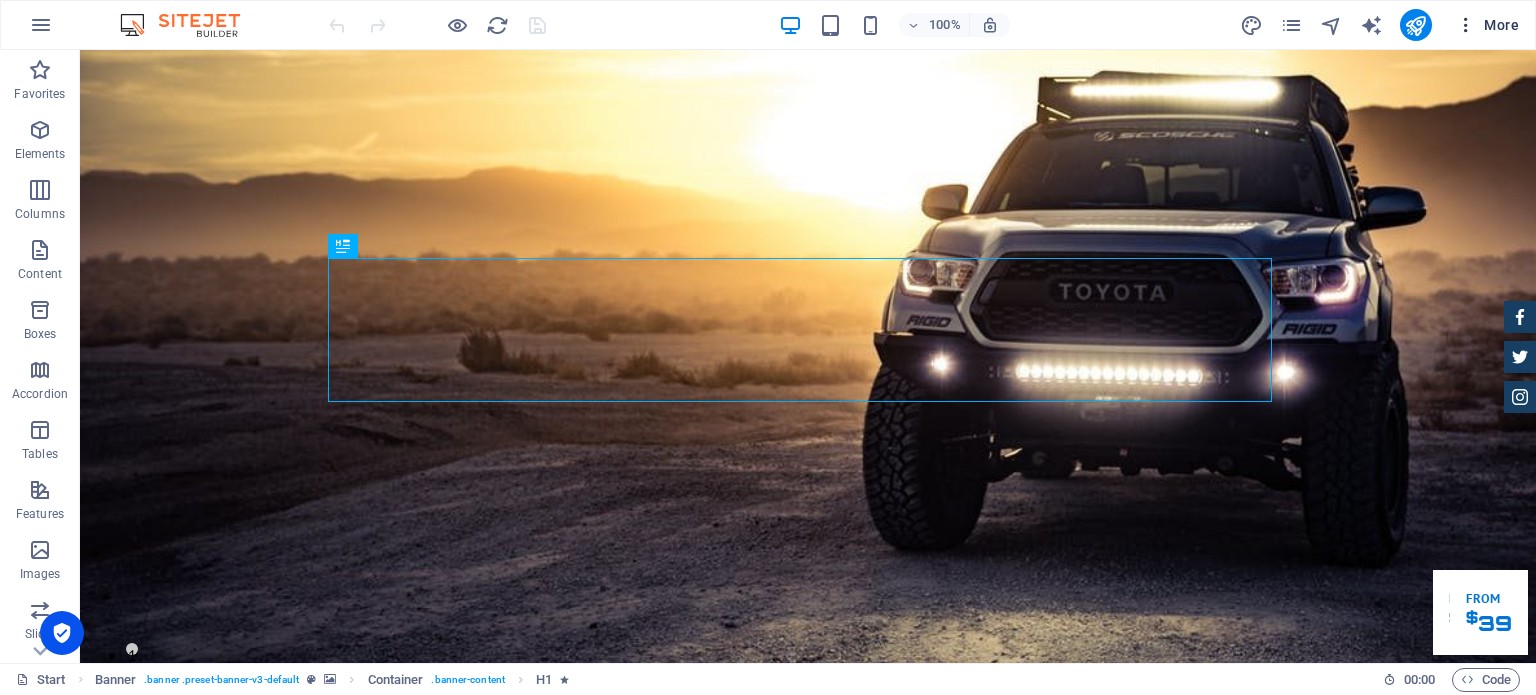 click on "More" at bounding box center [1487, 25] 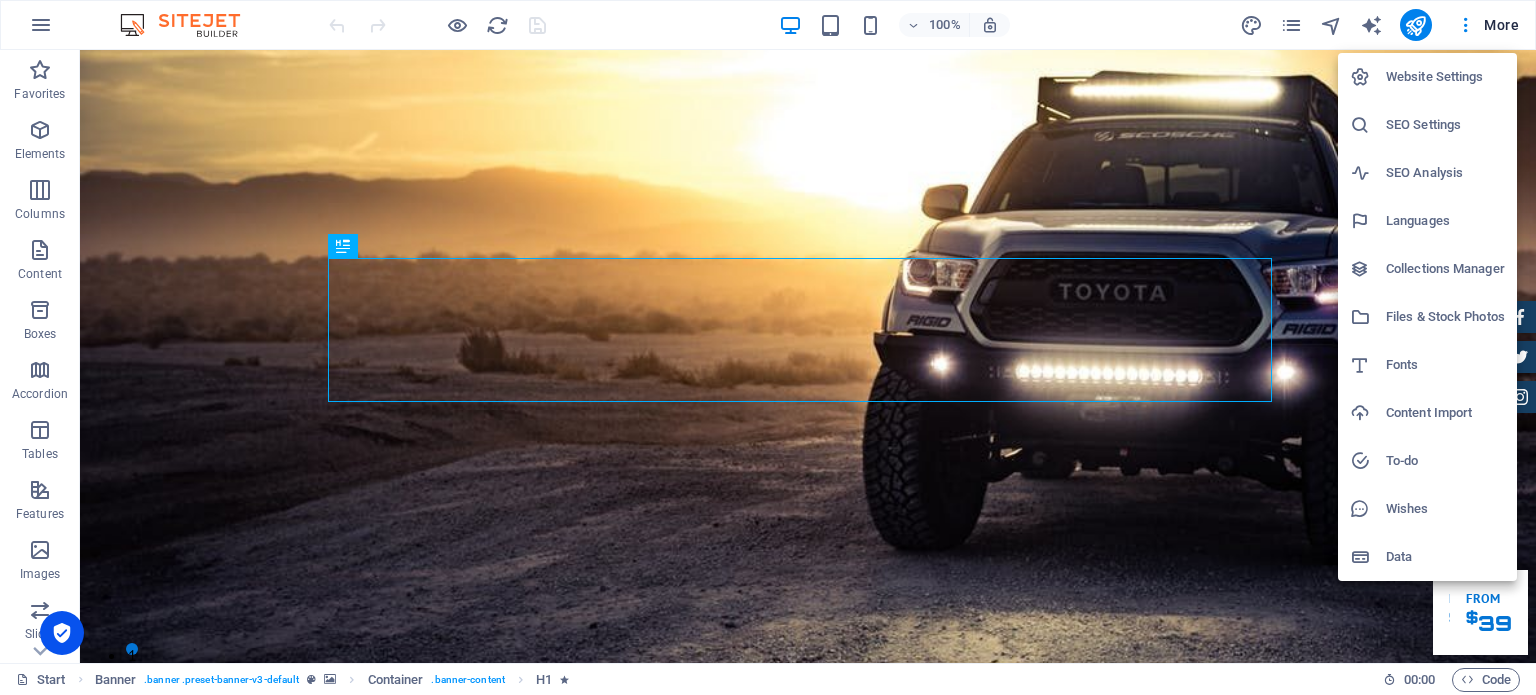 click on "Website Settings" at bounding box center [1445, 77] 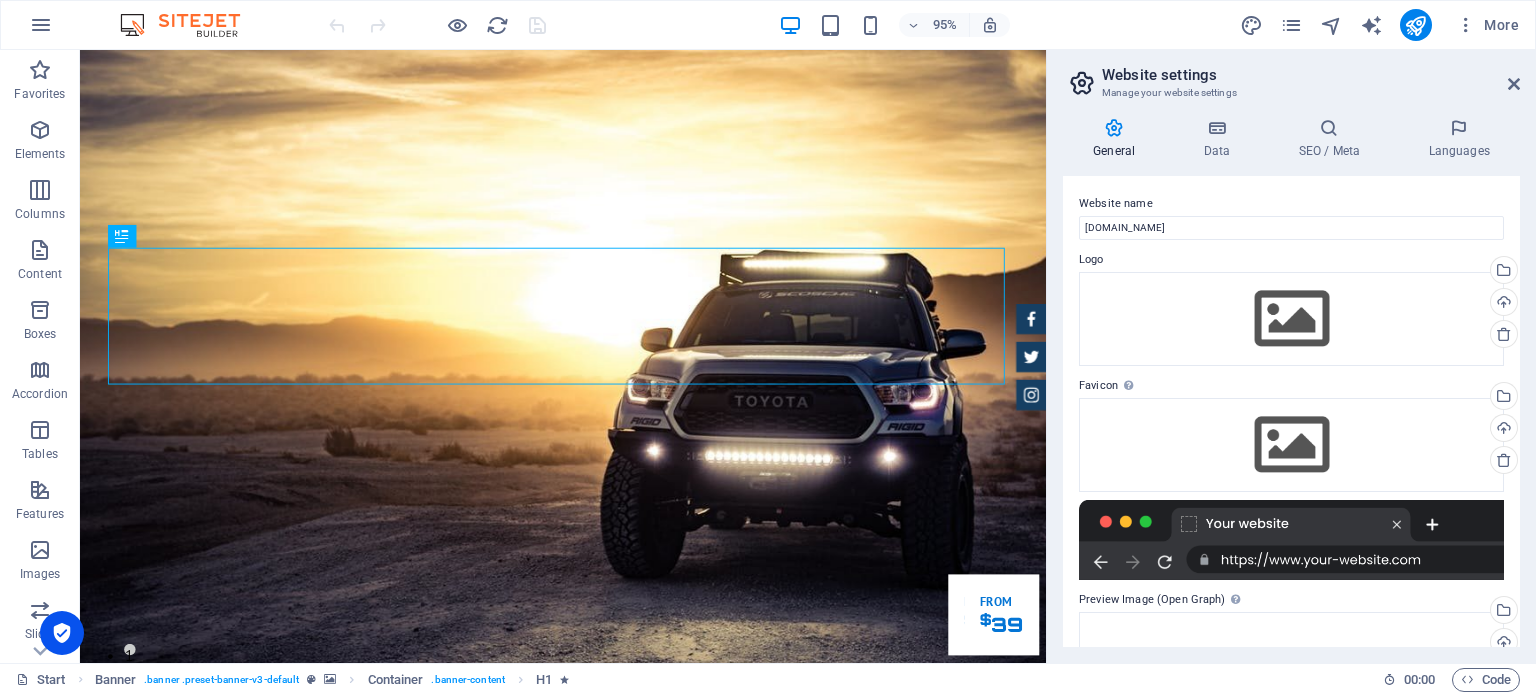 click at bounding box center (1291, 540) 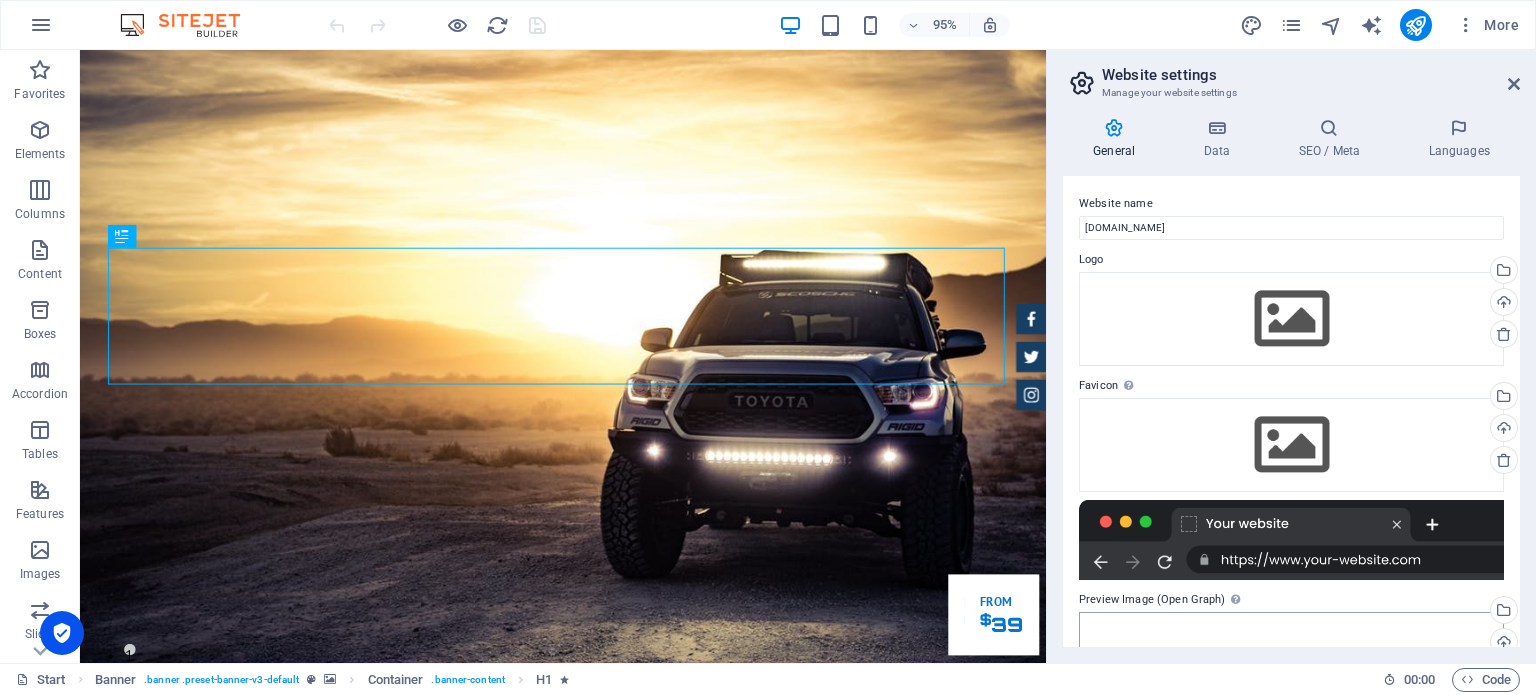 scroll, scrollTop: 0, scrollLeft: 0, axis: both 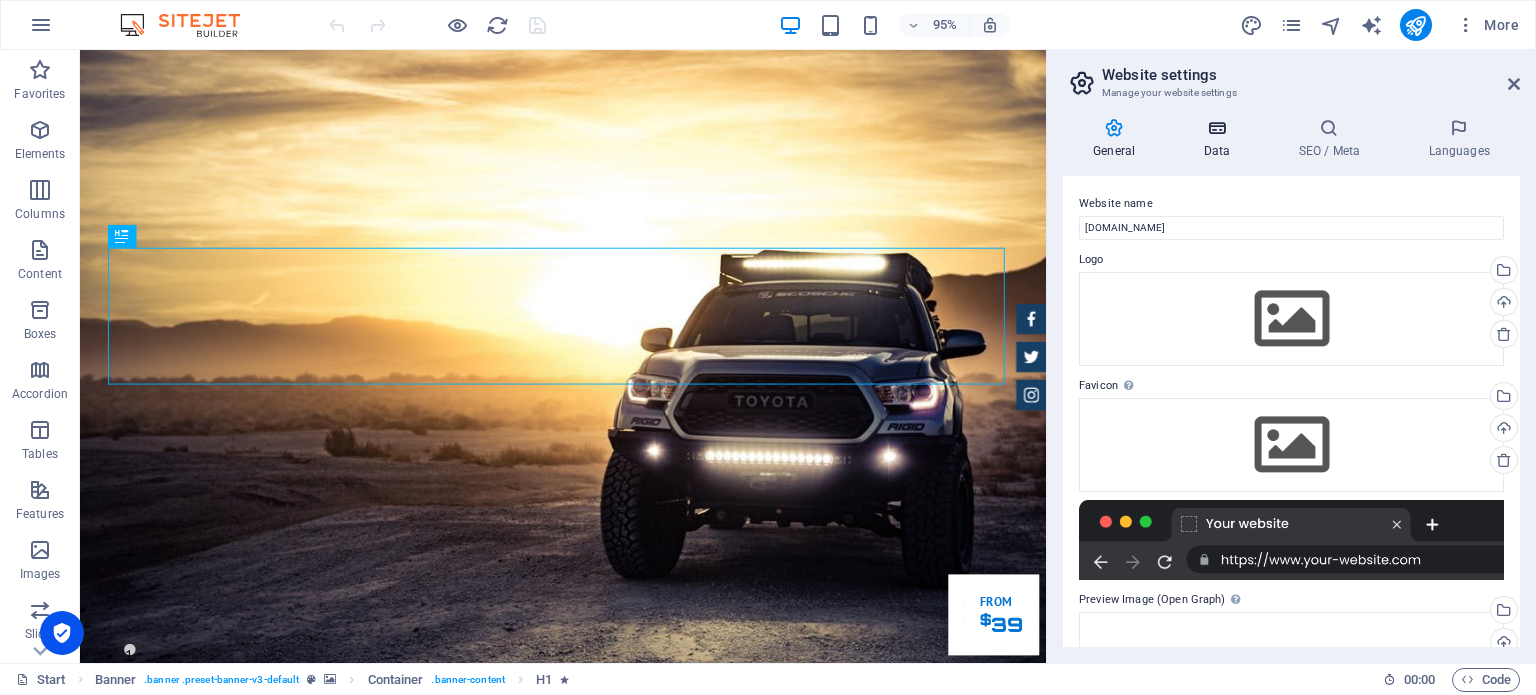 click on "Data" at bounding box center [1220, 139] 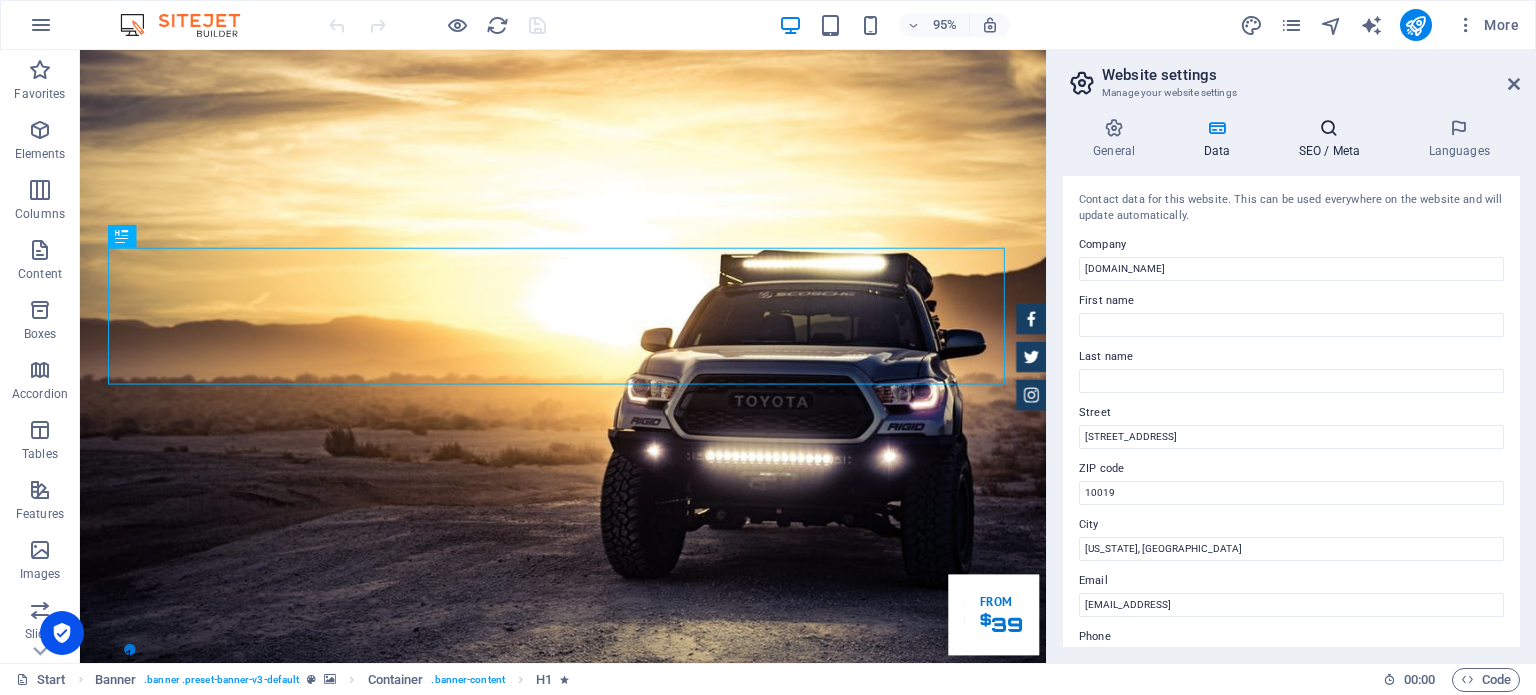 click at bounding box center [1329, 128] 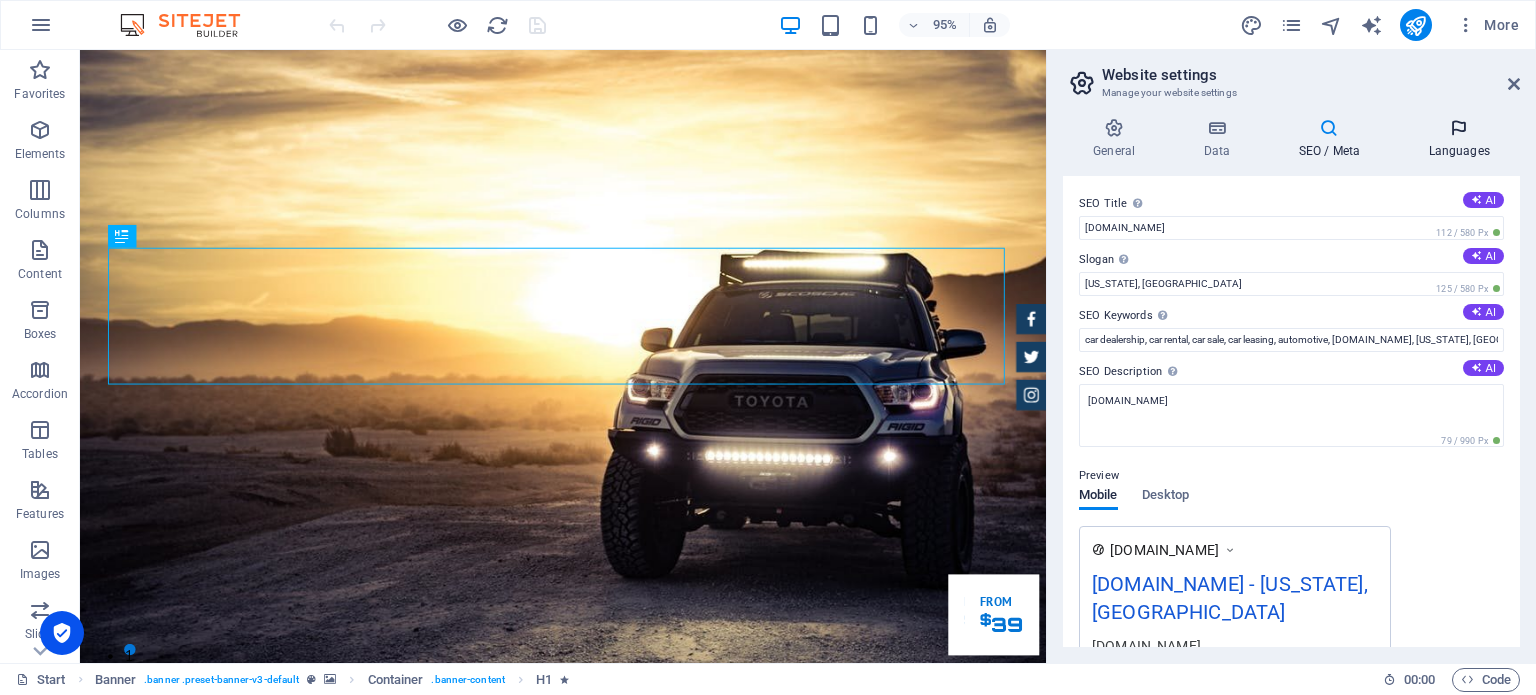 click on "Languages" at bounding box center [1459, 139] 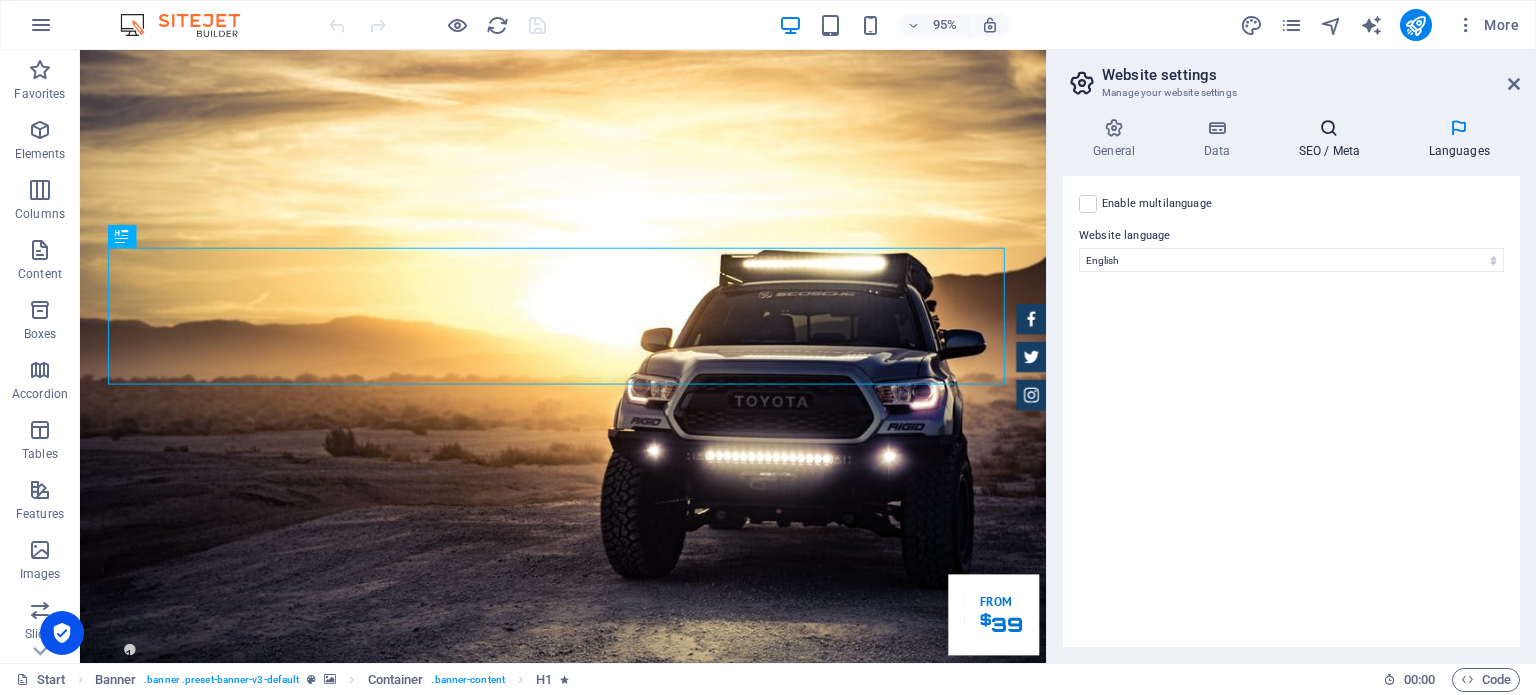 click on "SEO / Meta" at bounding box center (1333, 139) 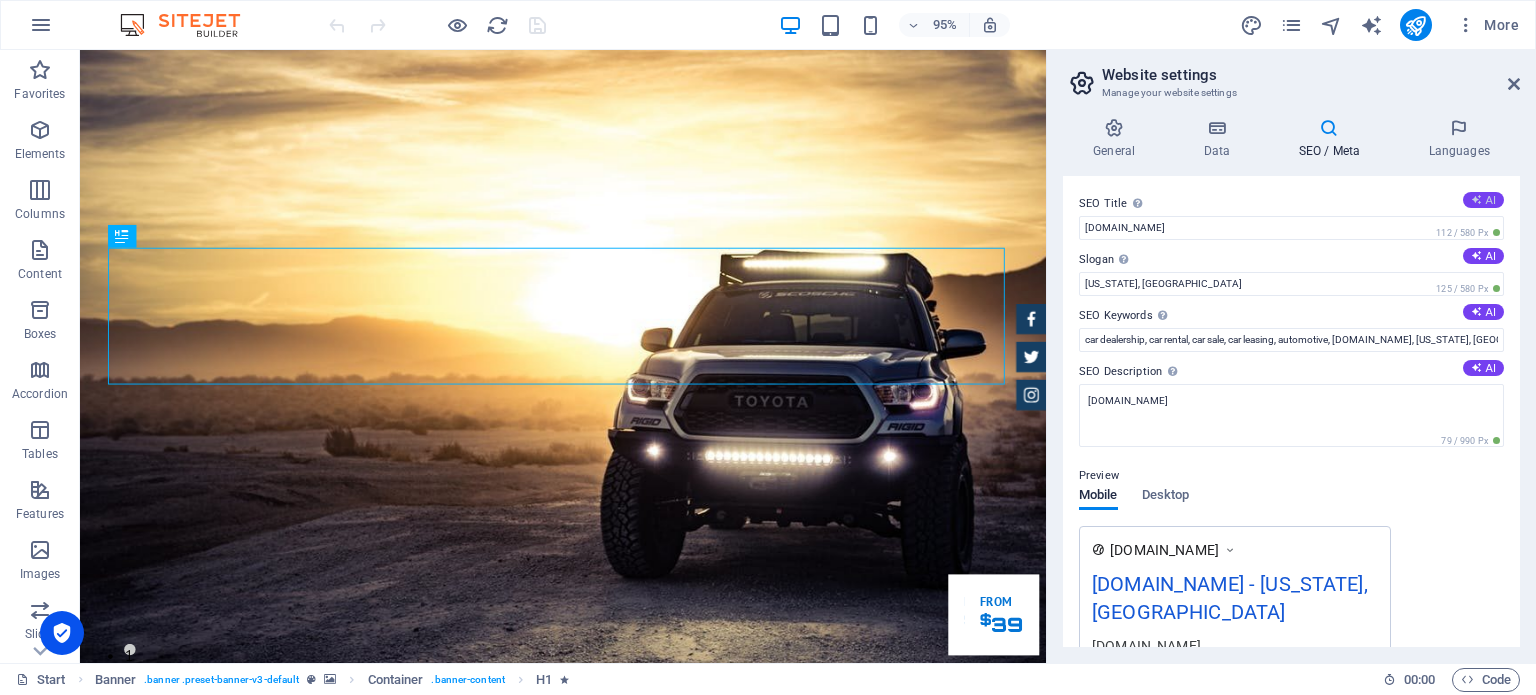 click at bounding box center [1476, 199] 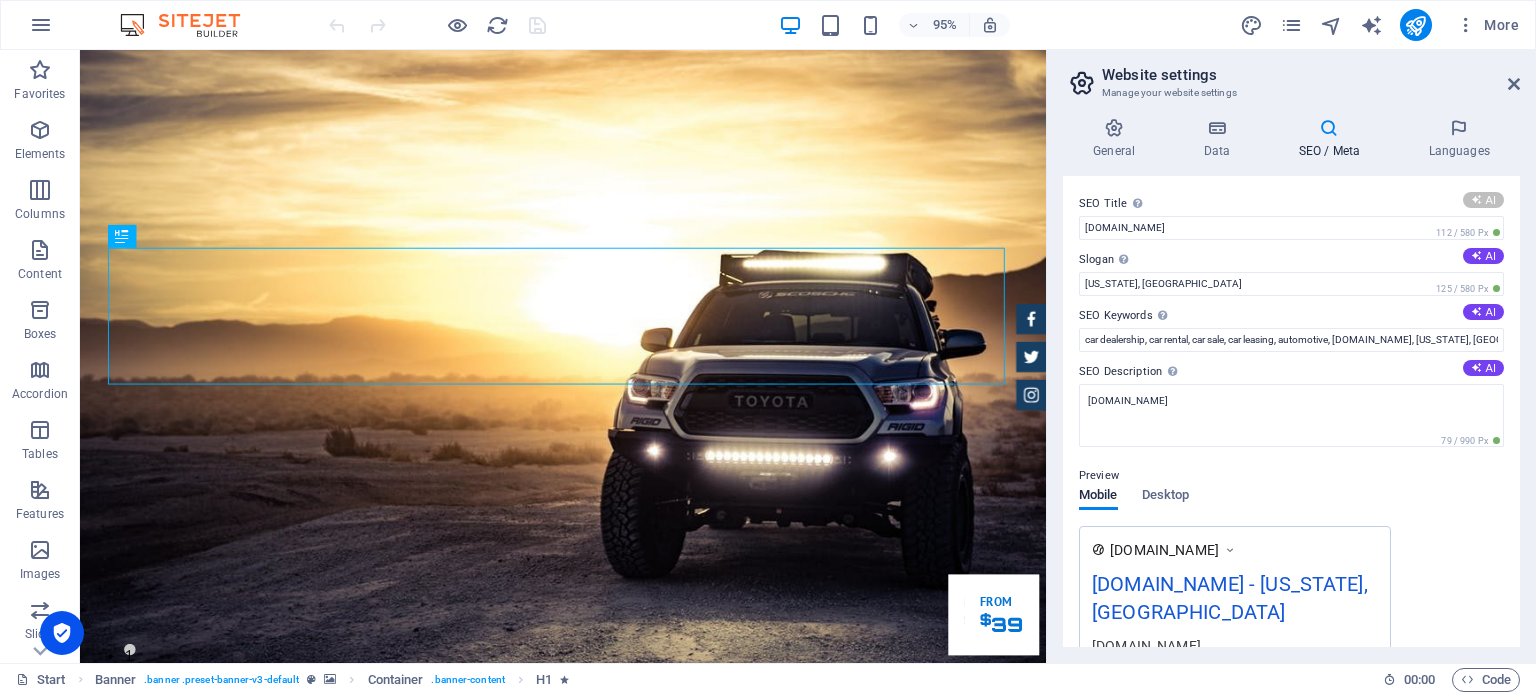 type on "Great Deals on Quality Cars" 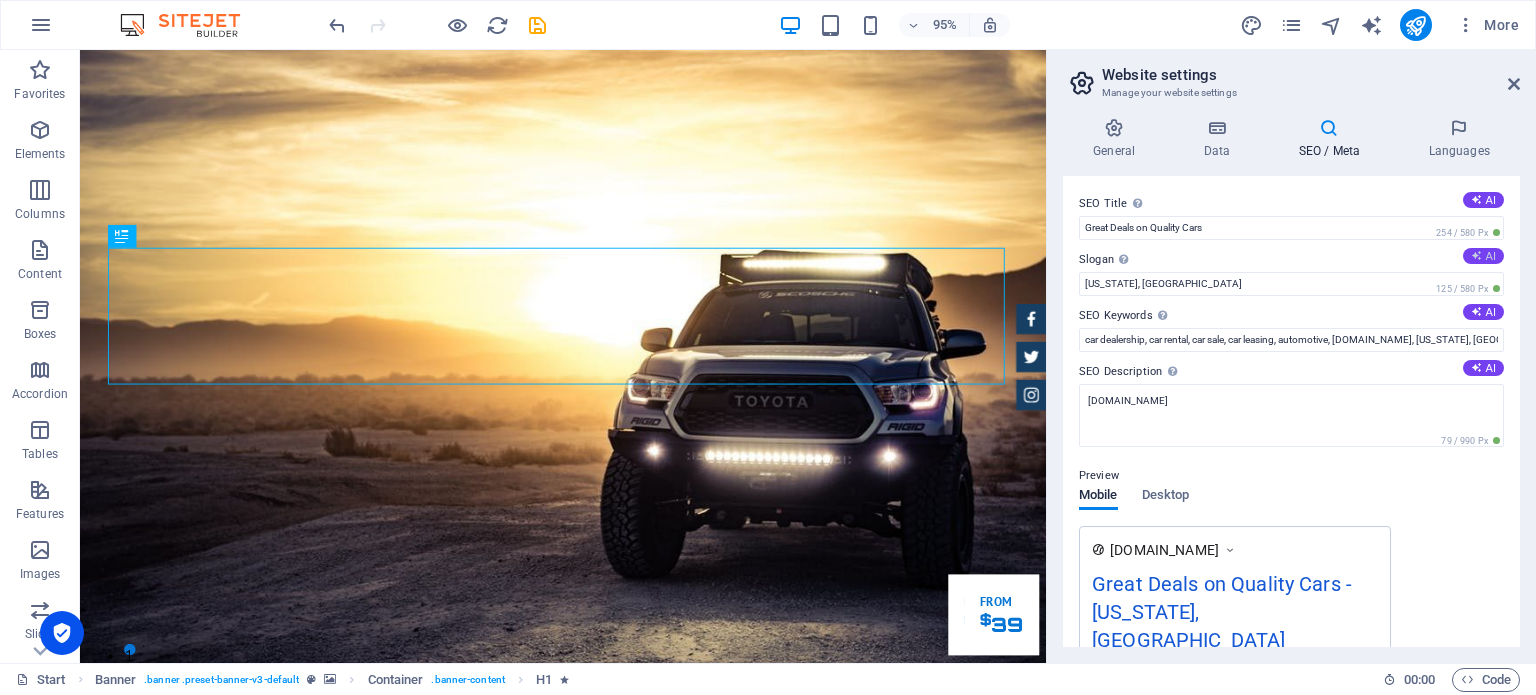 click at bounding box center (1476, 255) 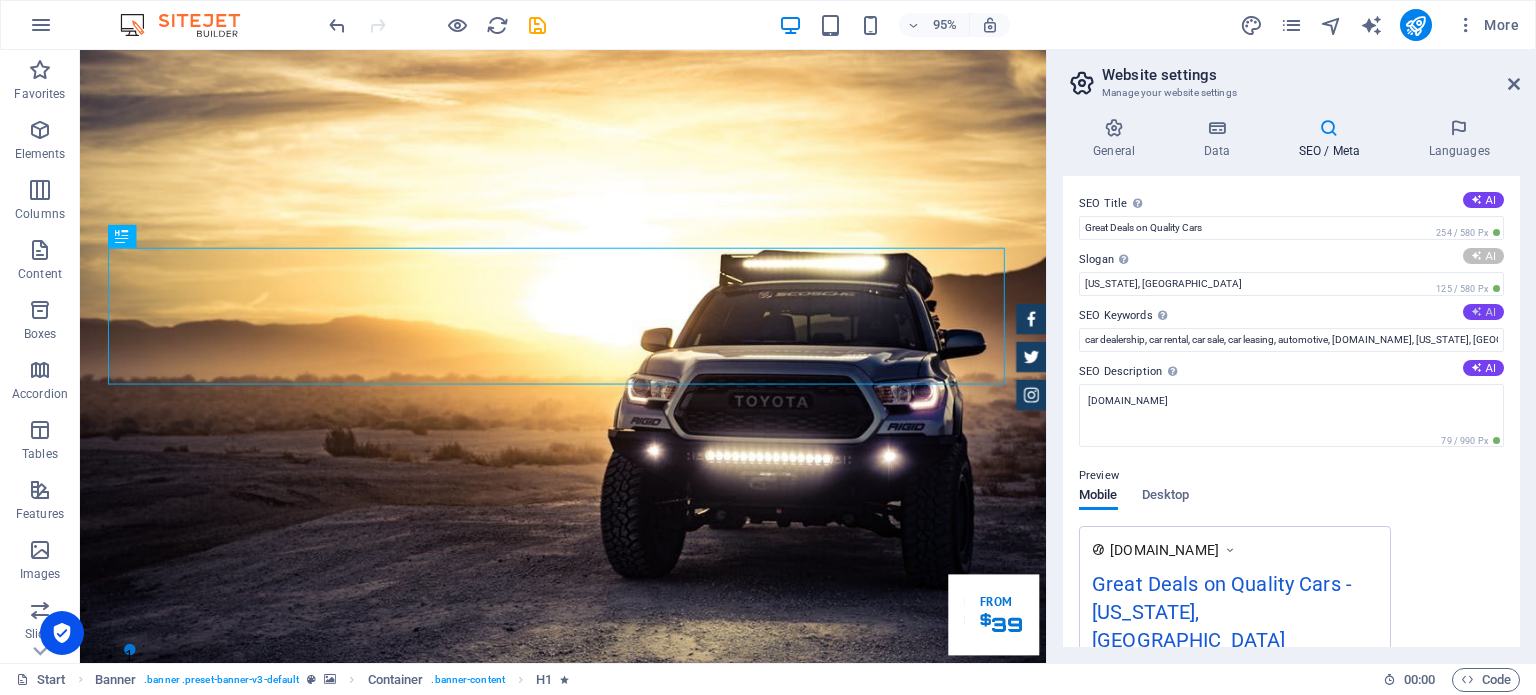 click at bounding box center [1476, 311] 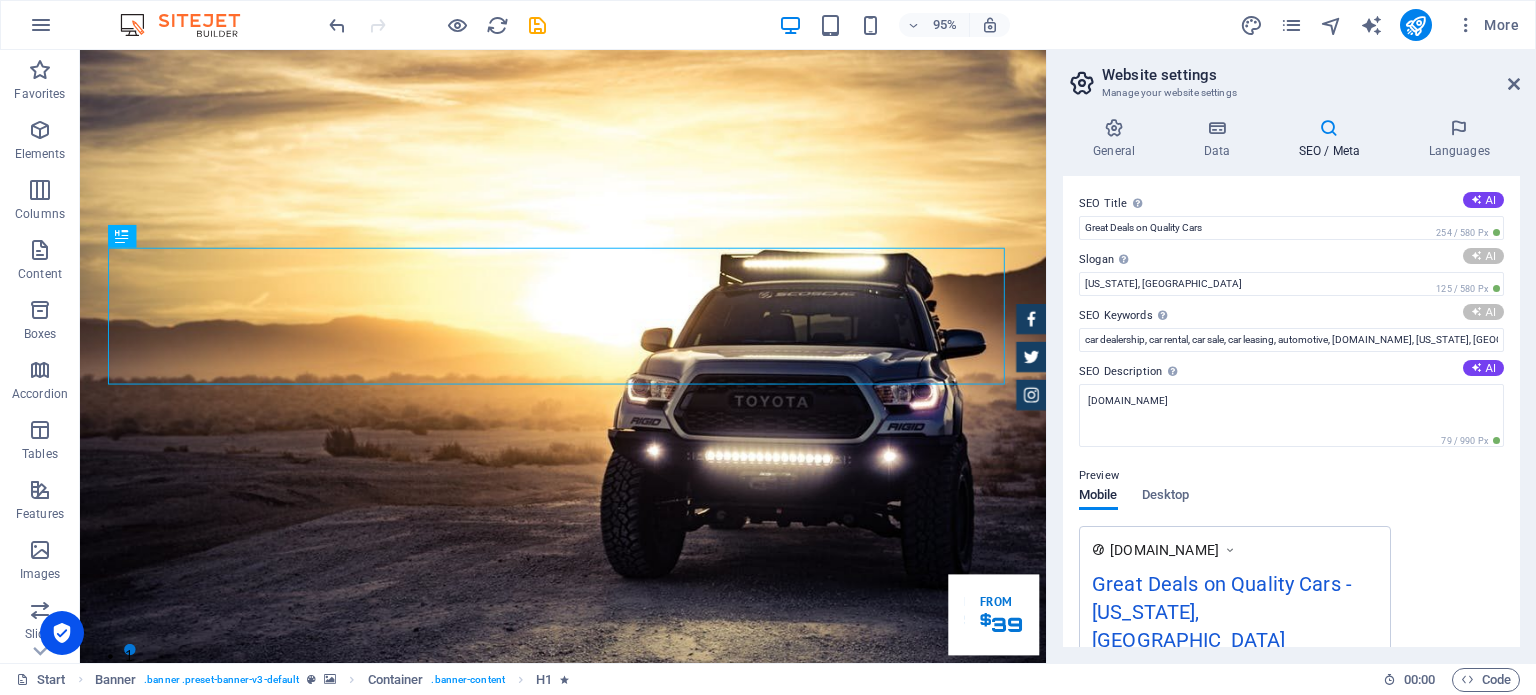 type on "Unbeatable Prices on Quality Vehicles Await!" 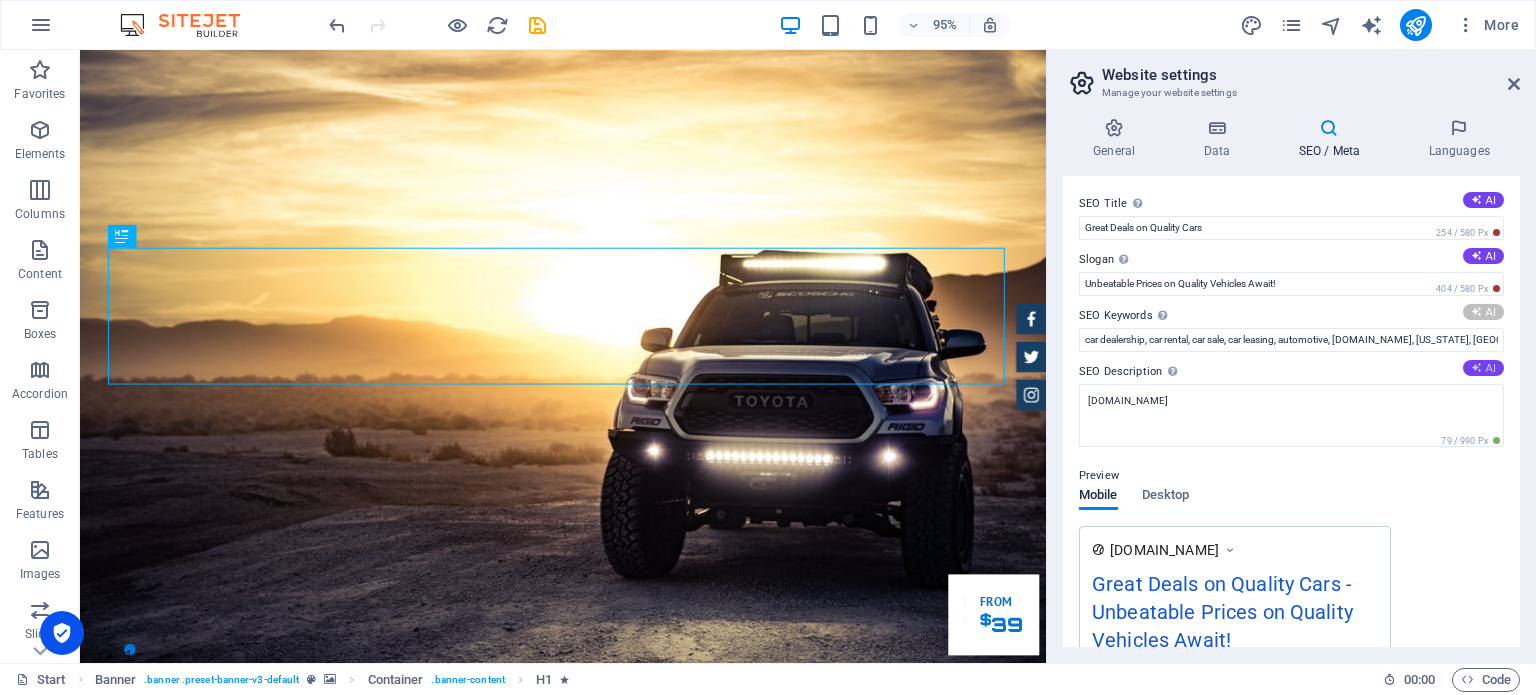type on "great deals, certified dealership, best price guarantee, financing program, car maintenance services, new and used cars" 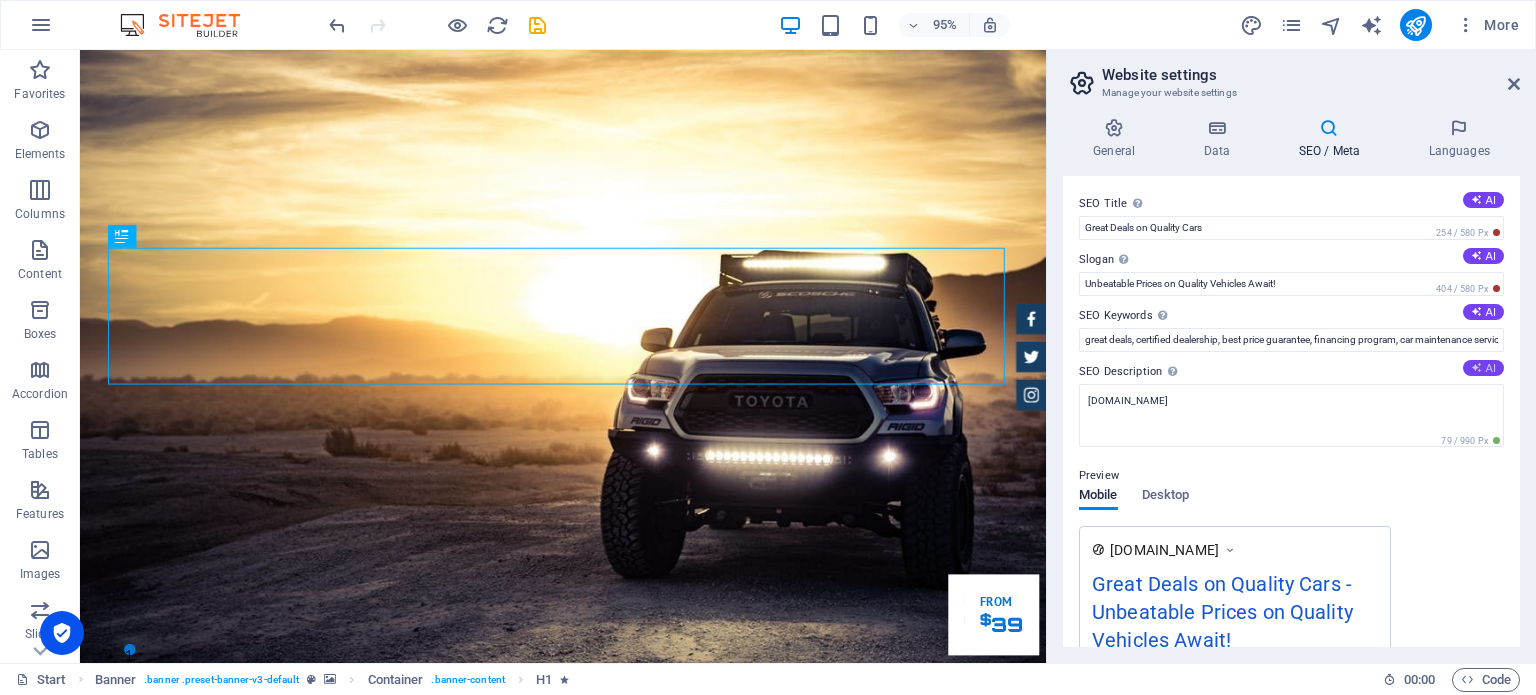 click on "AI" at bounding box center (1483, 368) 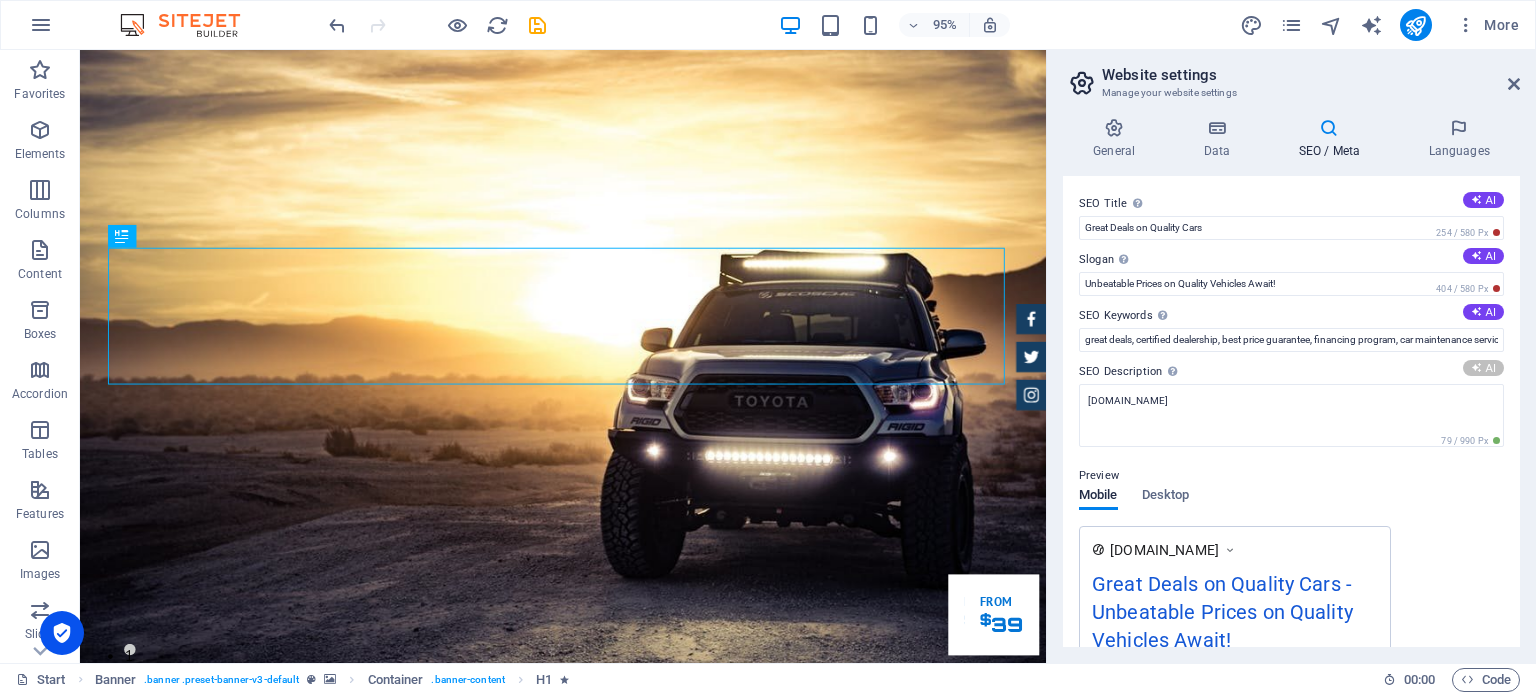 type on "Discover unbeatable deals on top-quality cars at our certified dealership! Enjoy a best price guarantee and 24-month warranty." 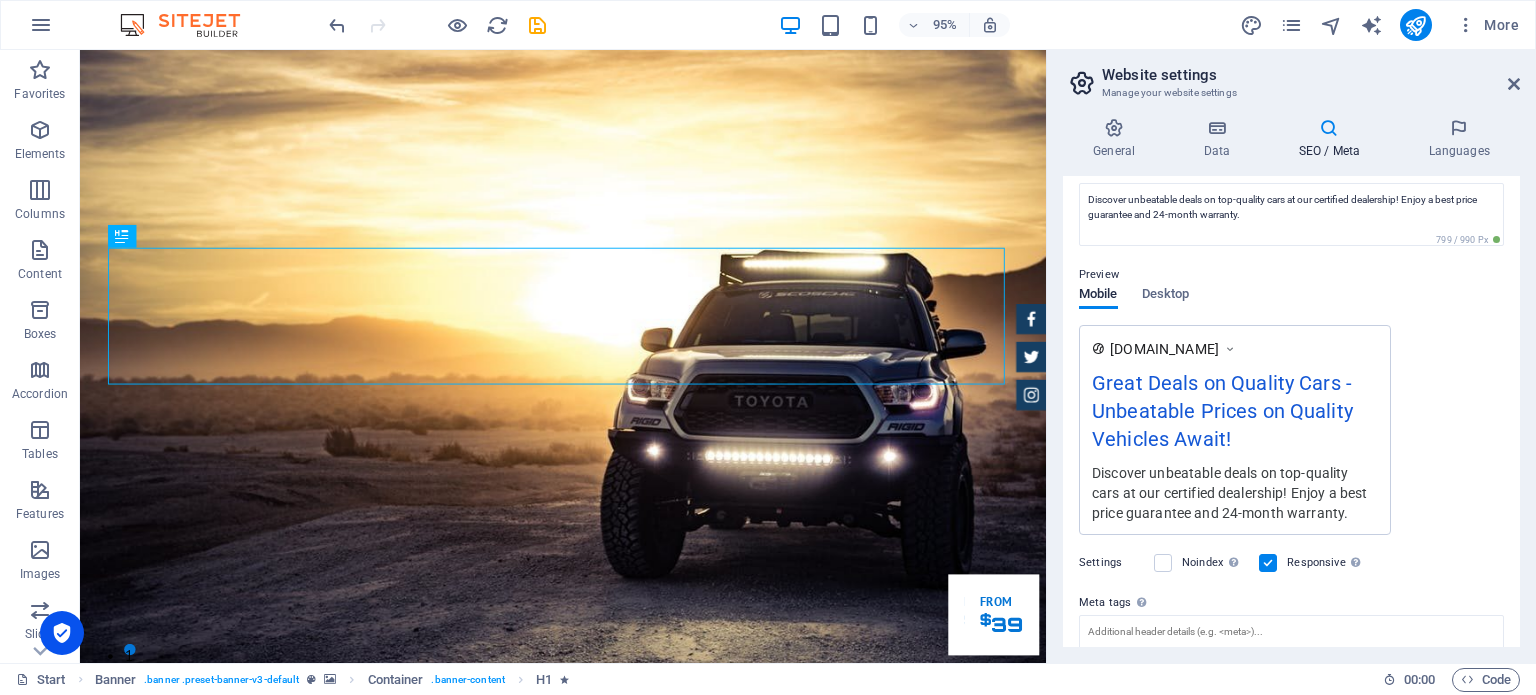 scroll, scrollTop: 0, scrollLeft: 0, axis: both 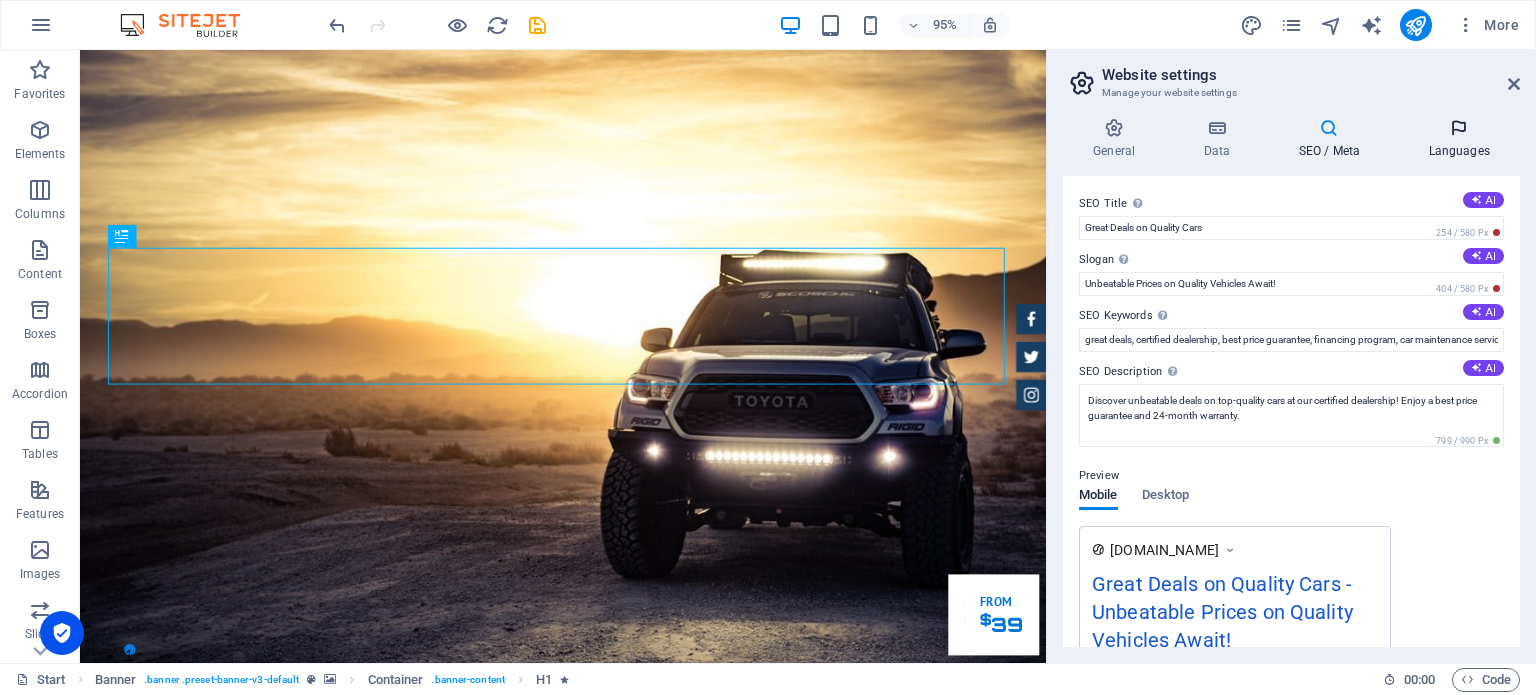 click on "Languages" at bounding box center (1459, 139) 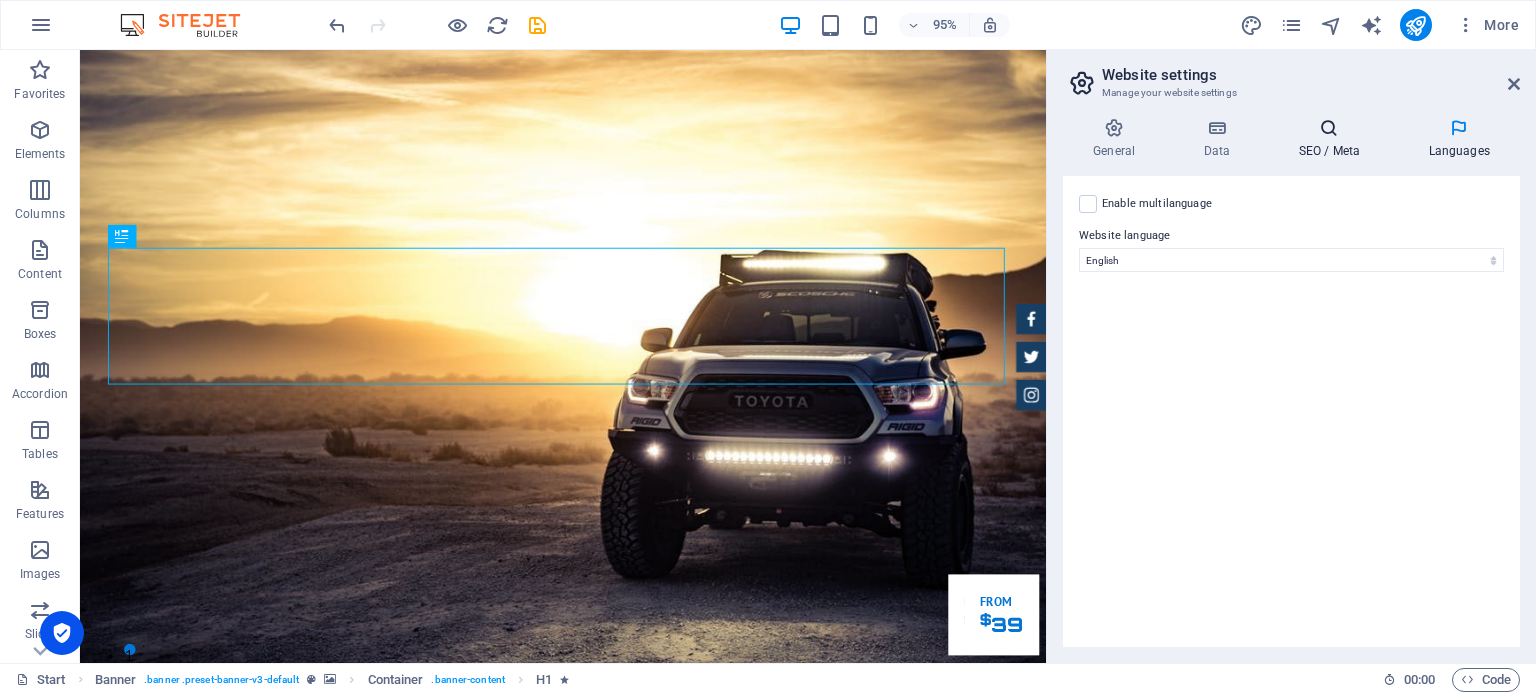 click on "SEO / Meta" at bounding box center [1333, 139] 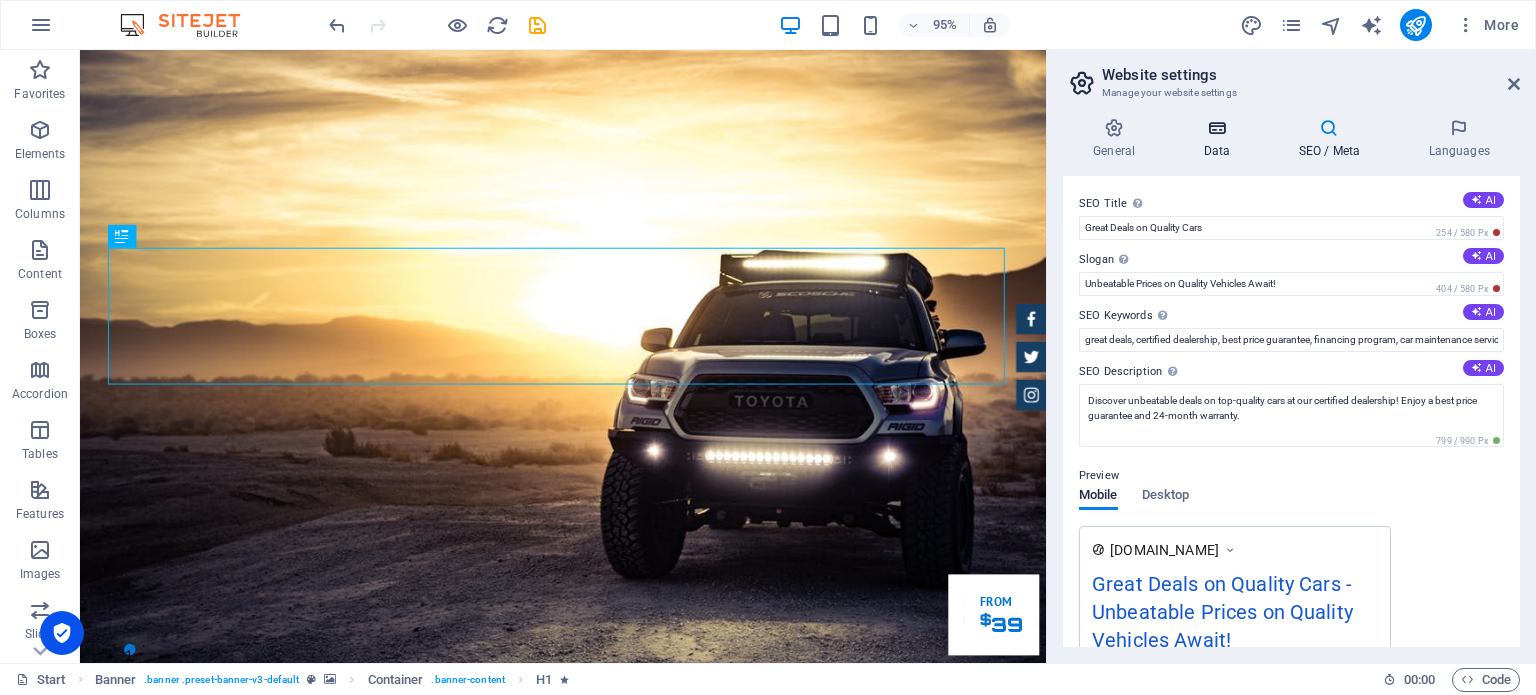 click at bounding box center (1216, 128) 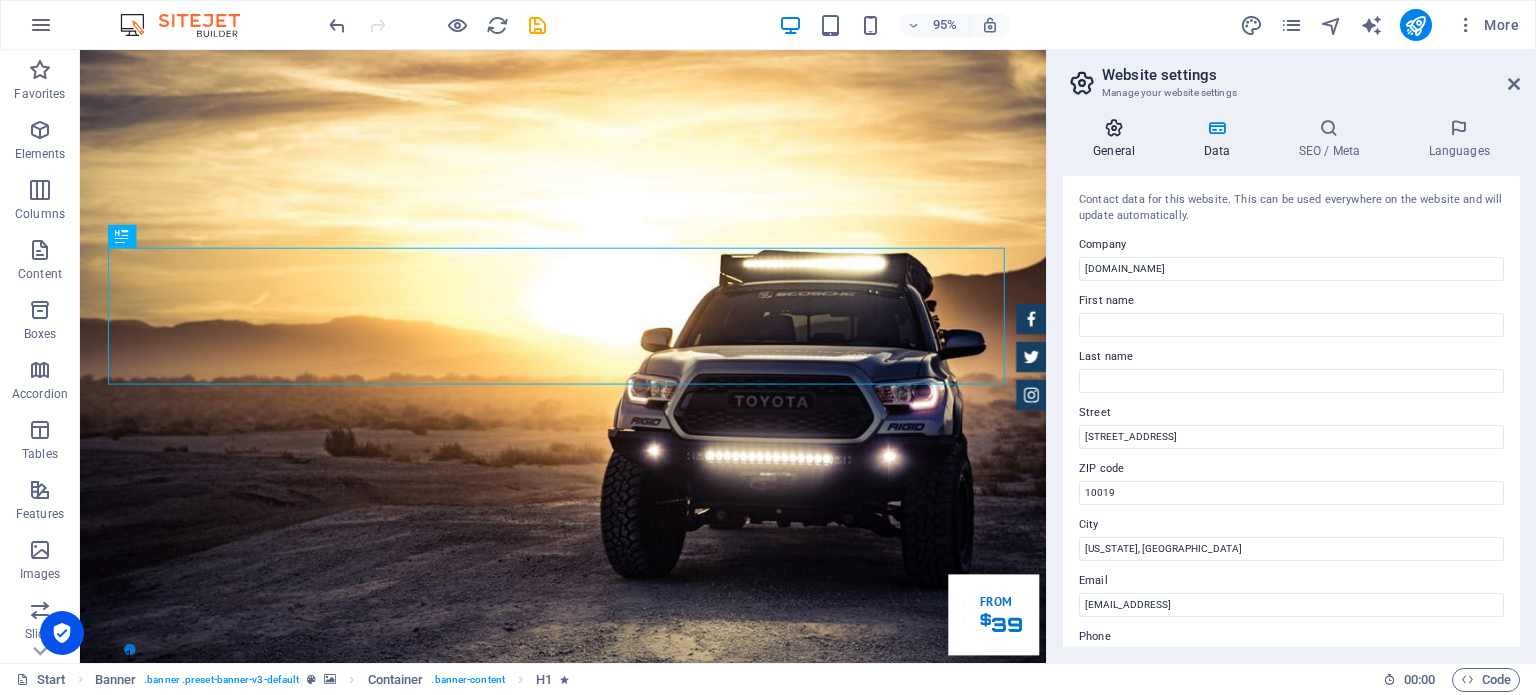 click on "General" at bounding box center (1118, 139) 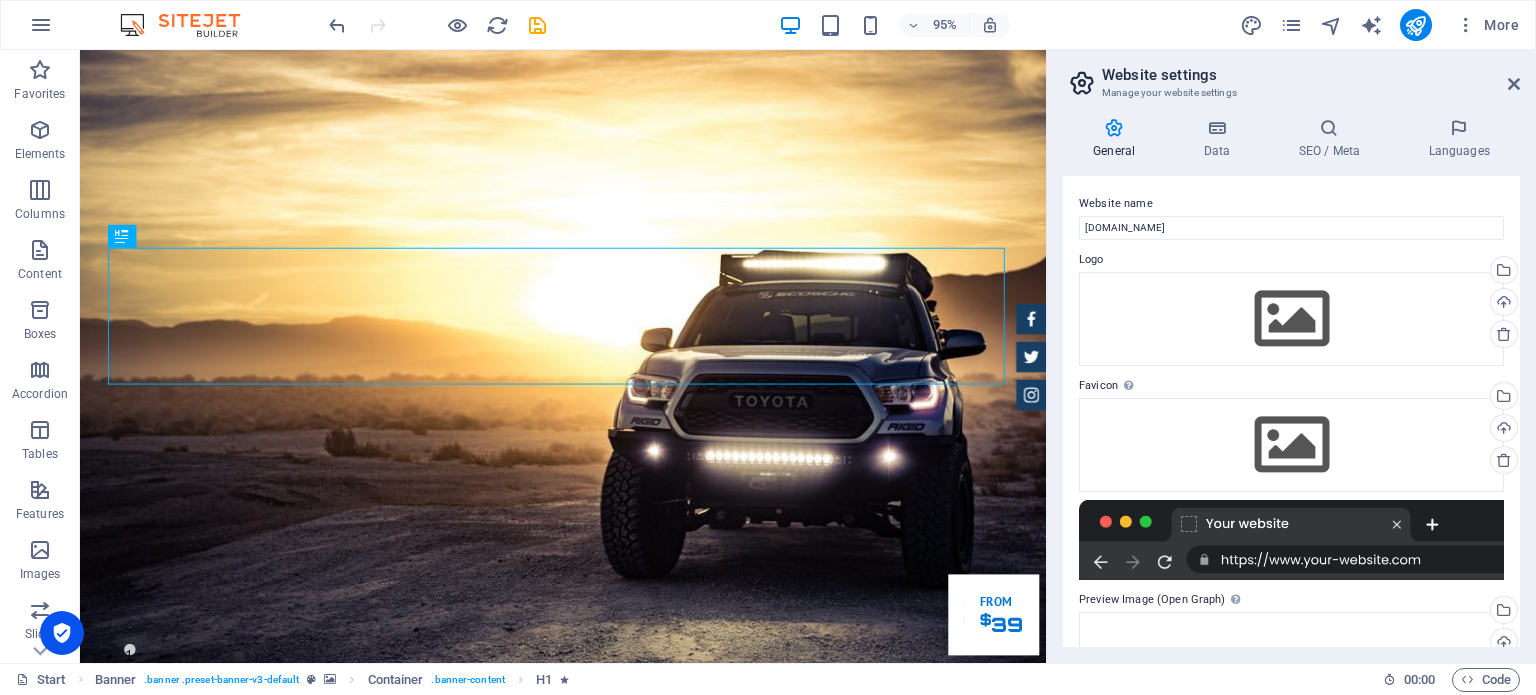click on "Website settings" at bounding box center [1311, 75] 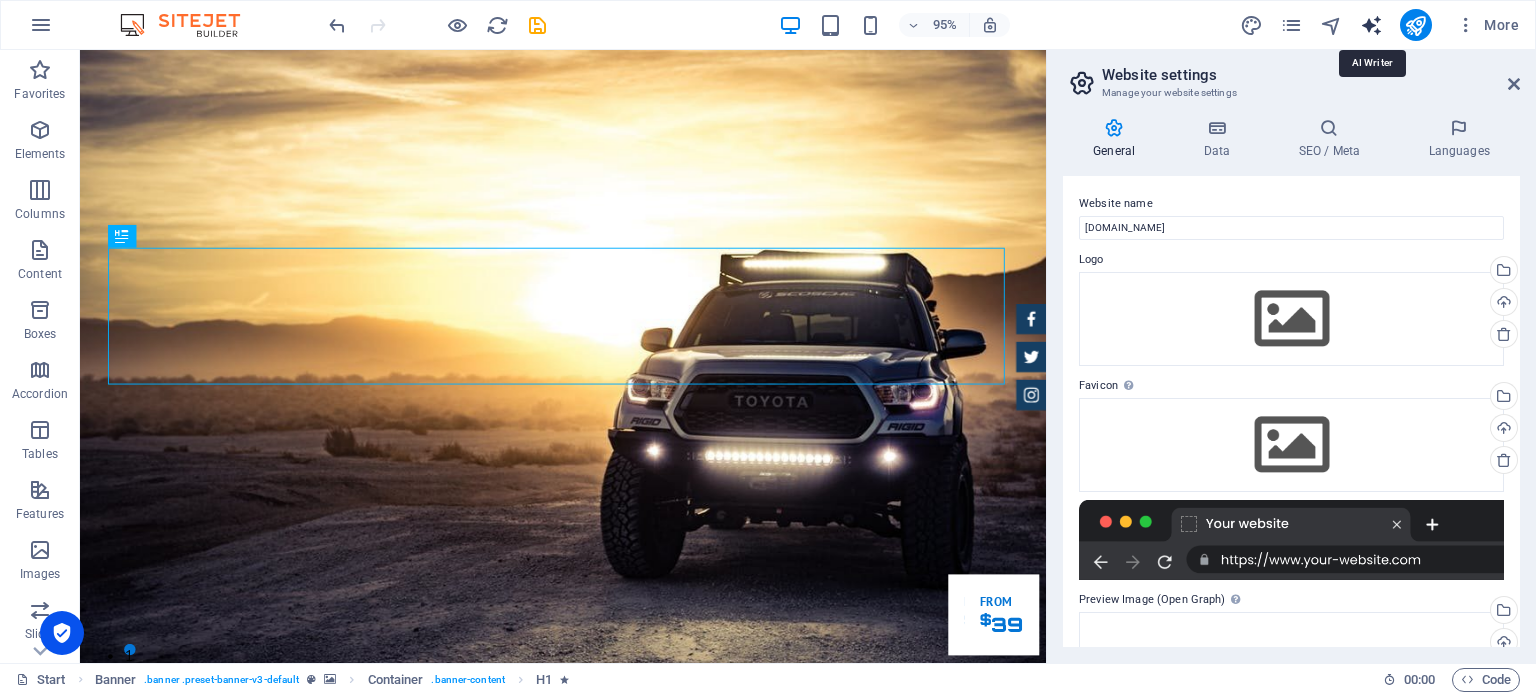 click at bounding box center (1371, 25) 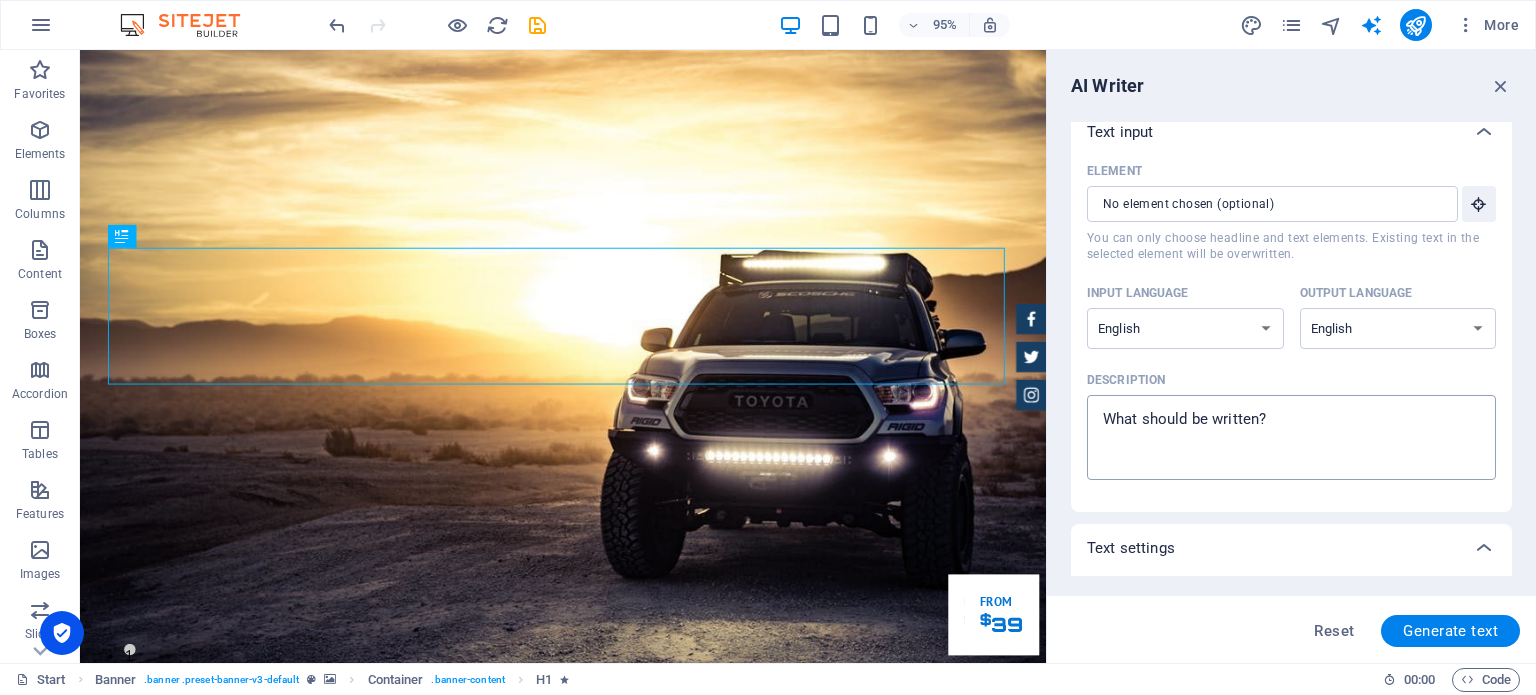 scroll, scrollTop: 0, scrollLeft: 0, axis: both 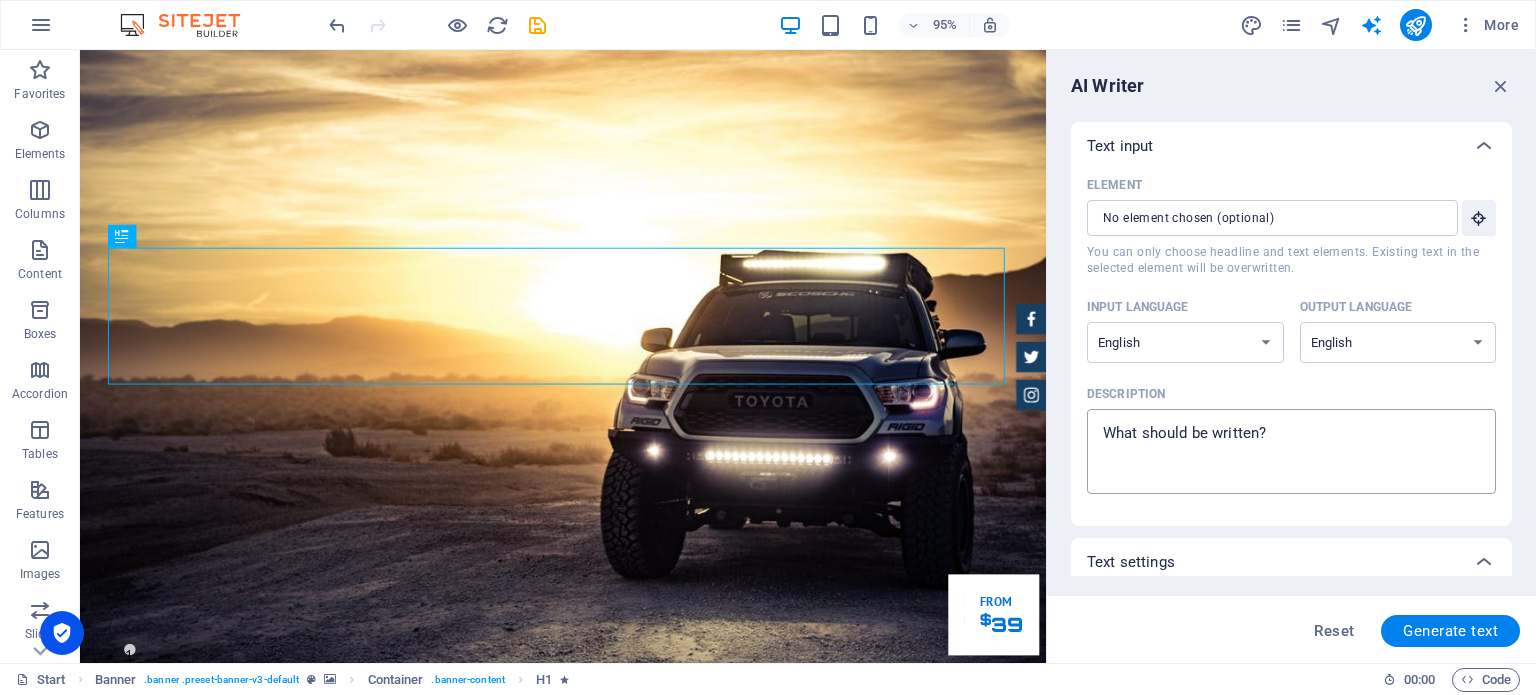 type on "x" 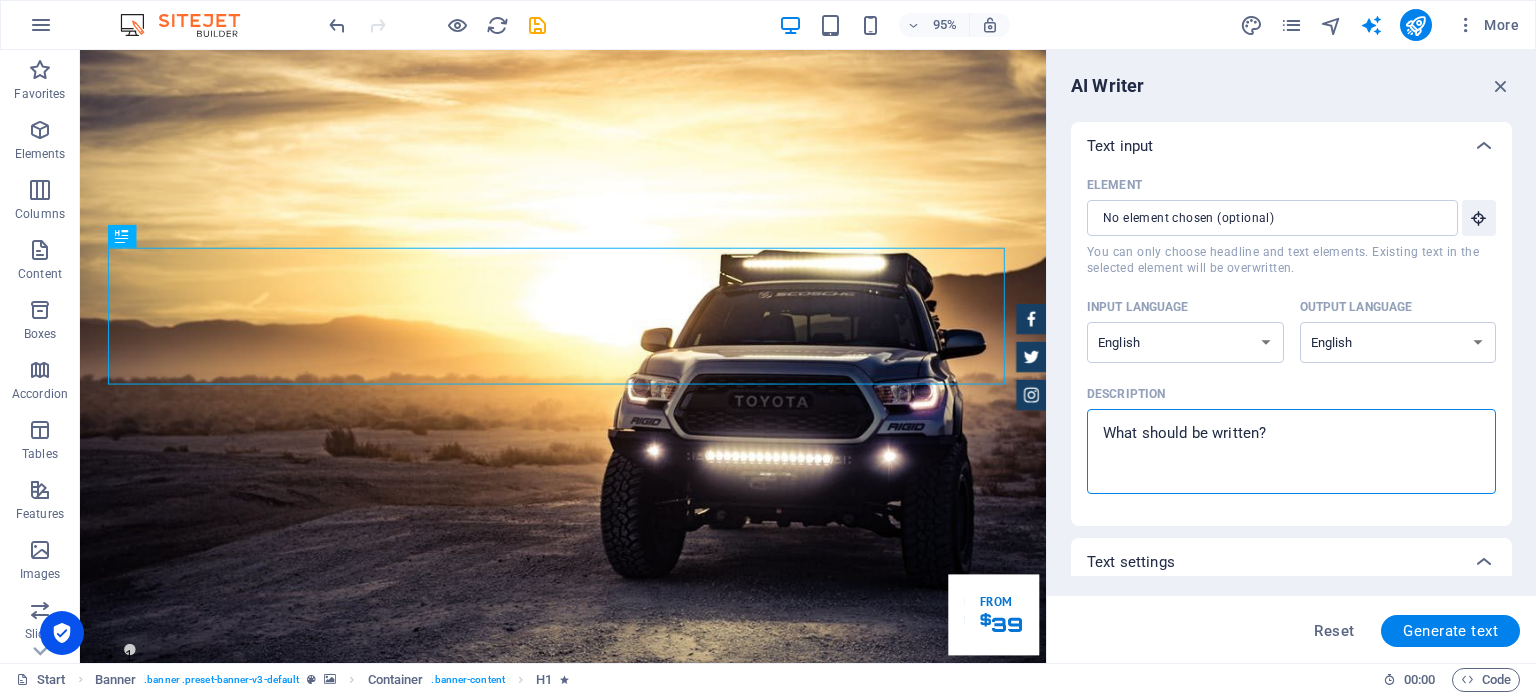 drag, startPoint x: 1283, startPoint y: 423, endPoint x: 1133, endPoint y: 415, distance: 150.21318 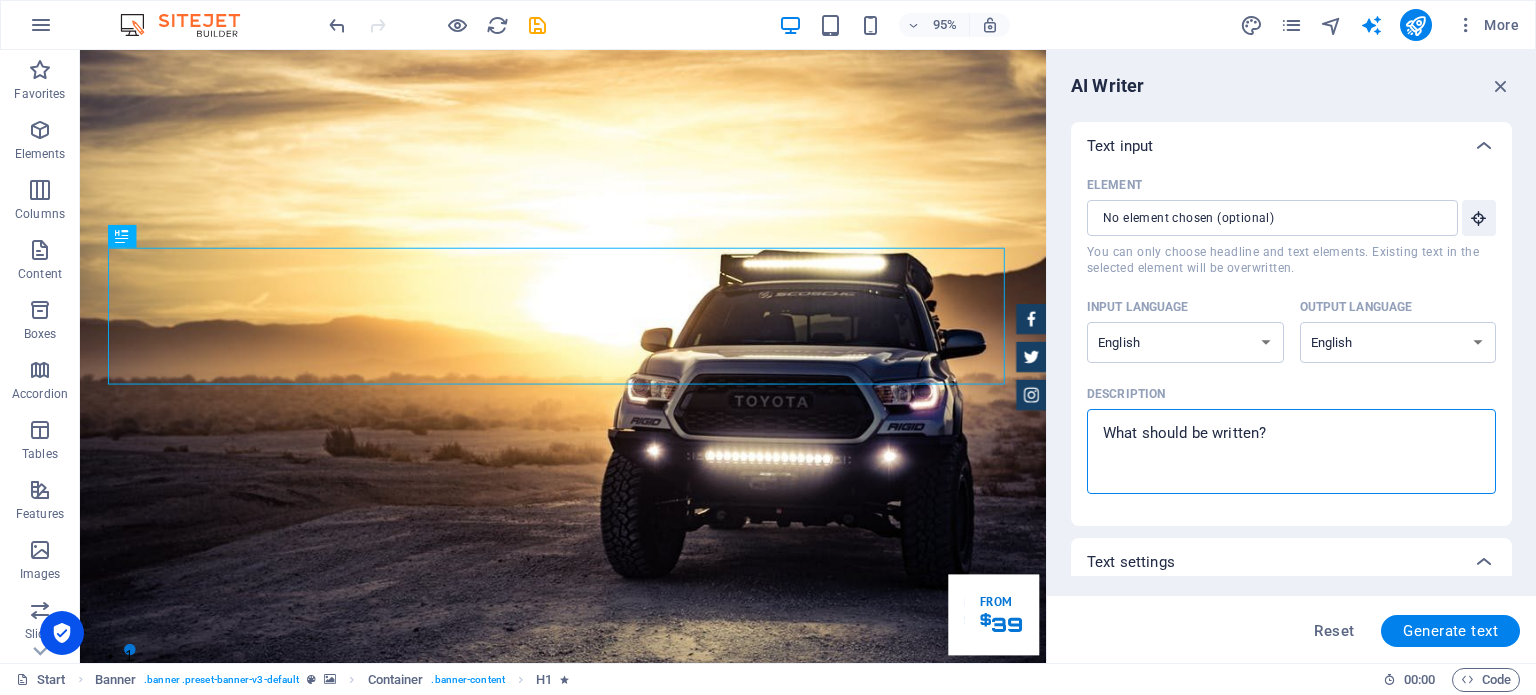 click on "Description x ​" at bounding box center [1291, 451] 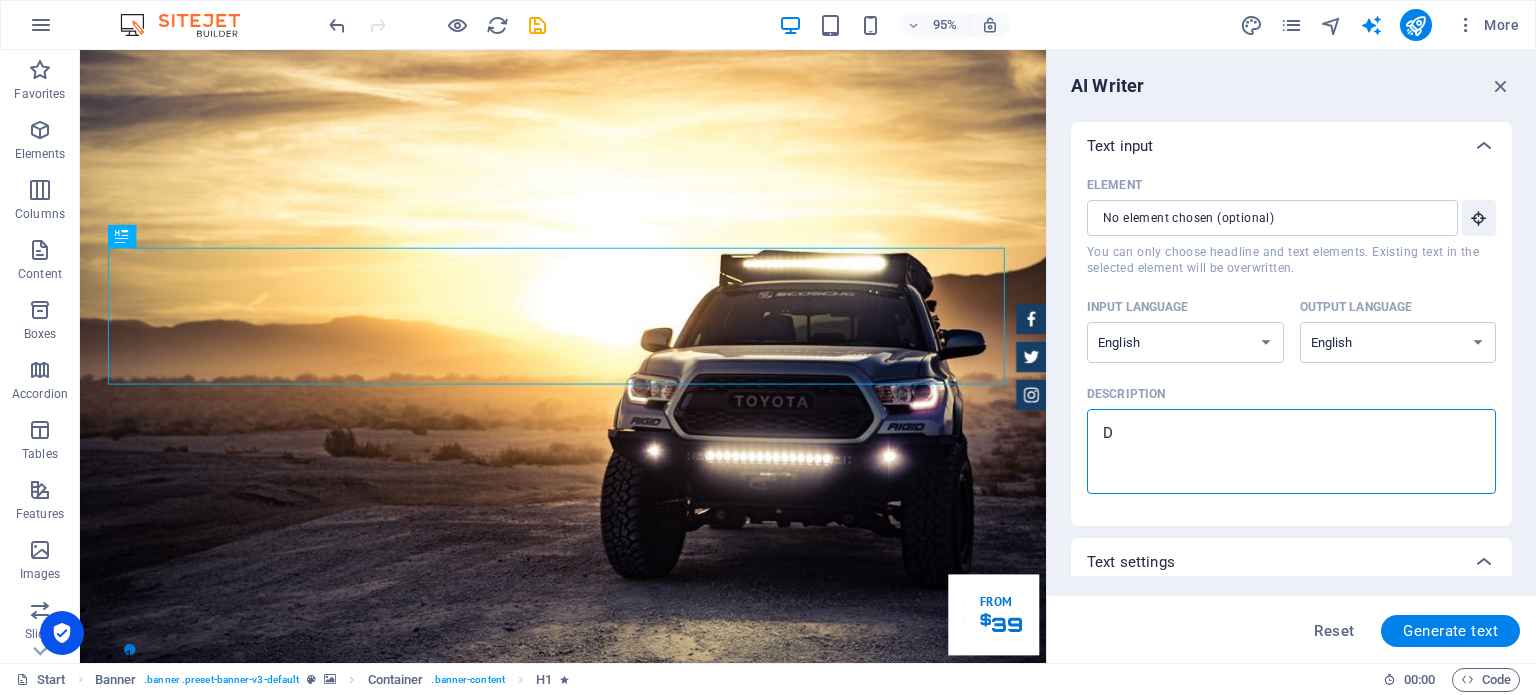 type on "De" 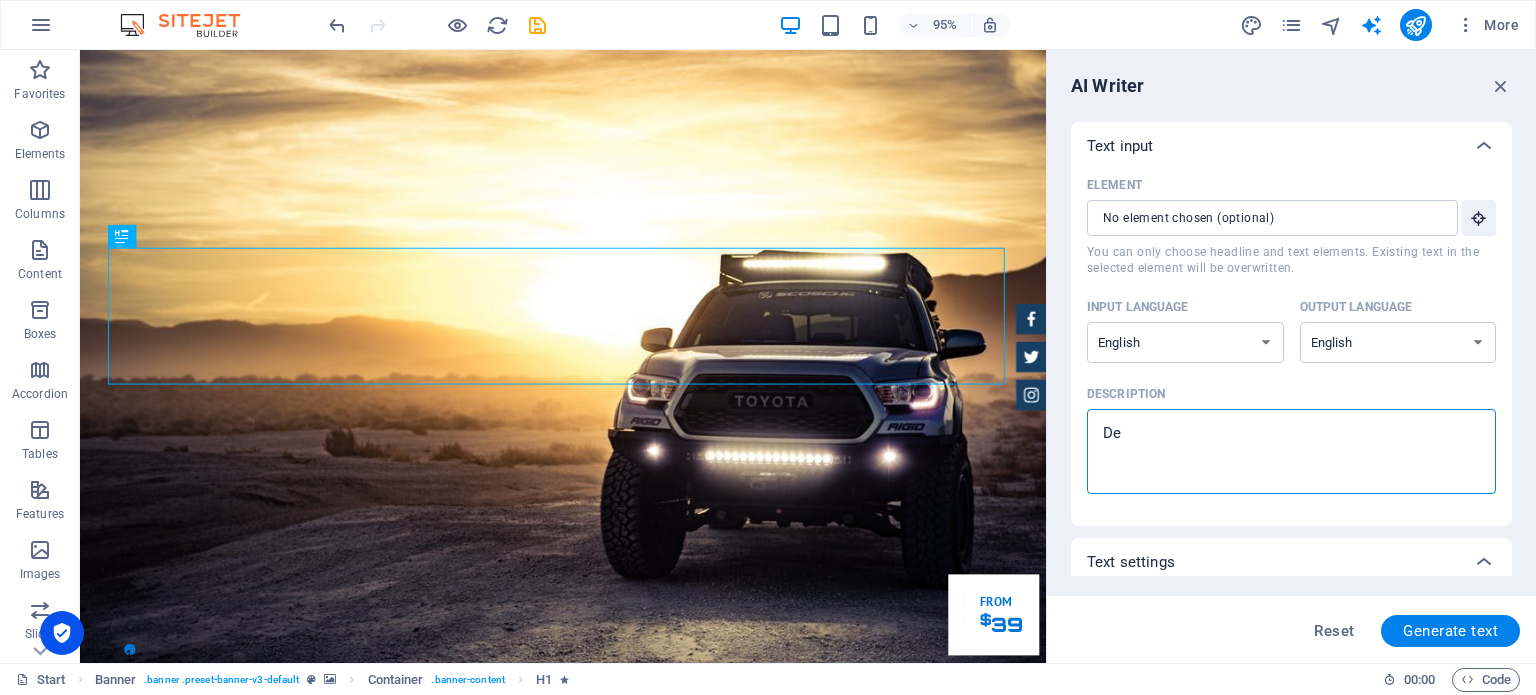 type on "Del" 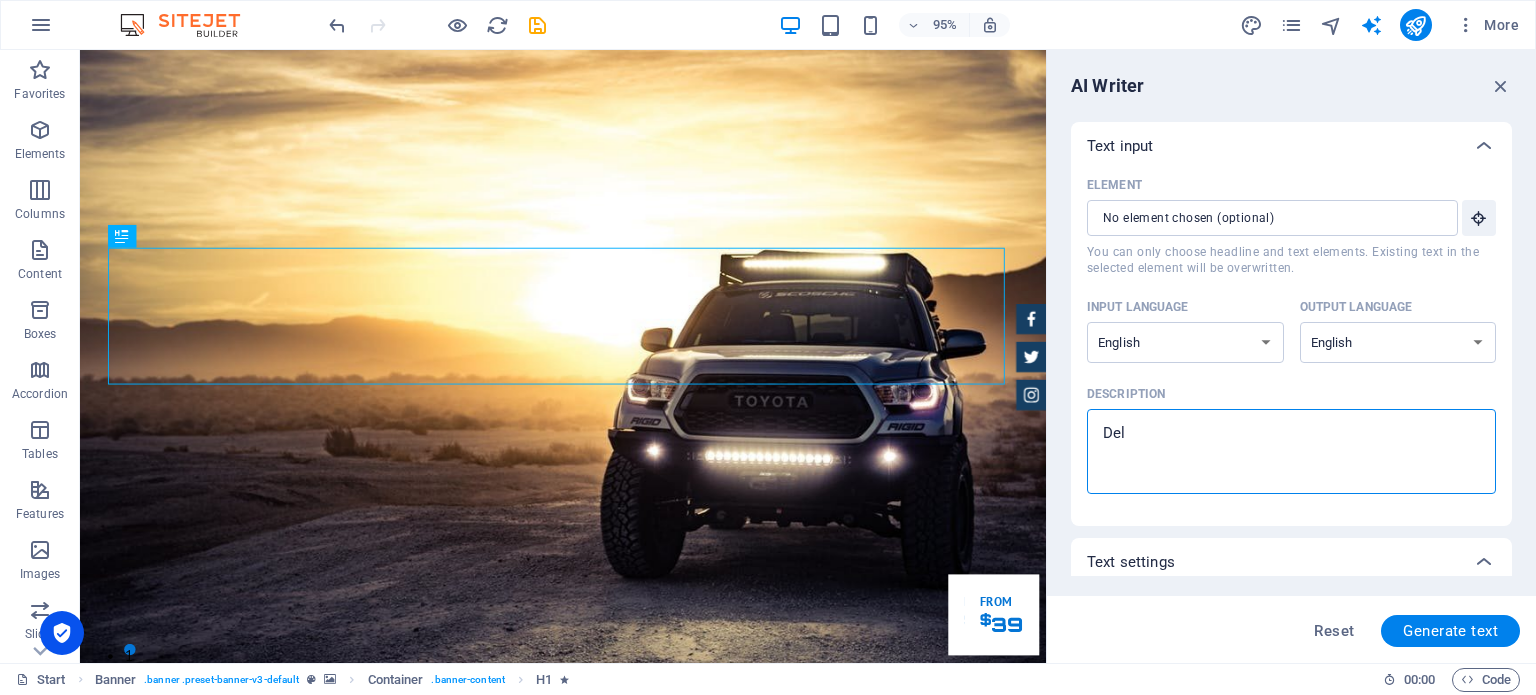 type on "Dele" 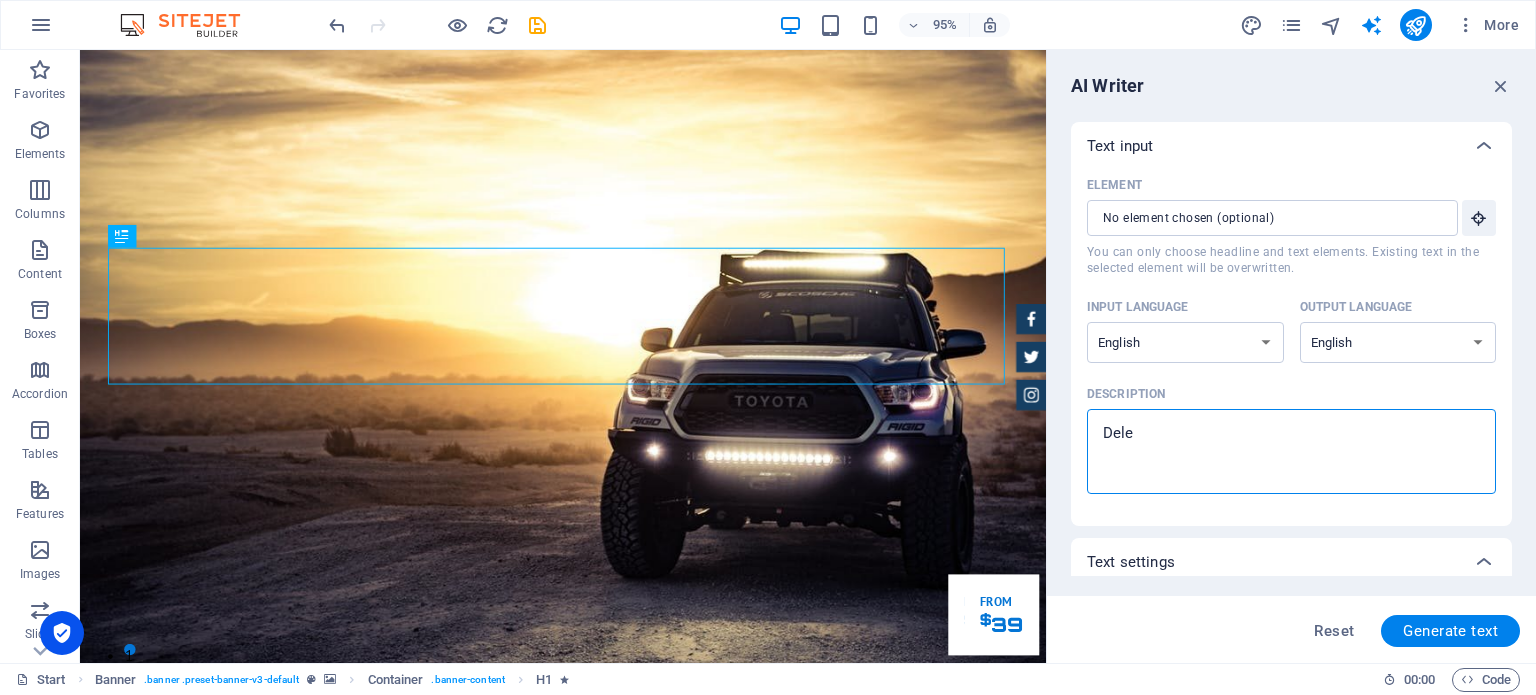type on "Delet" 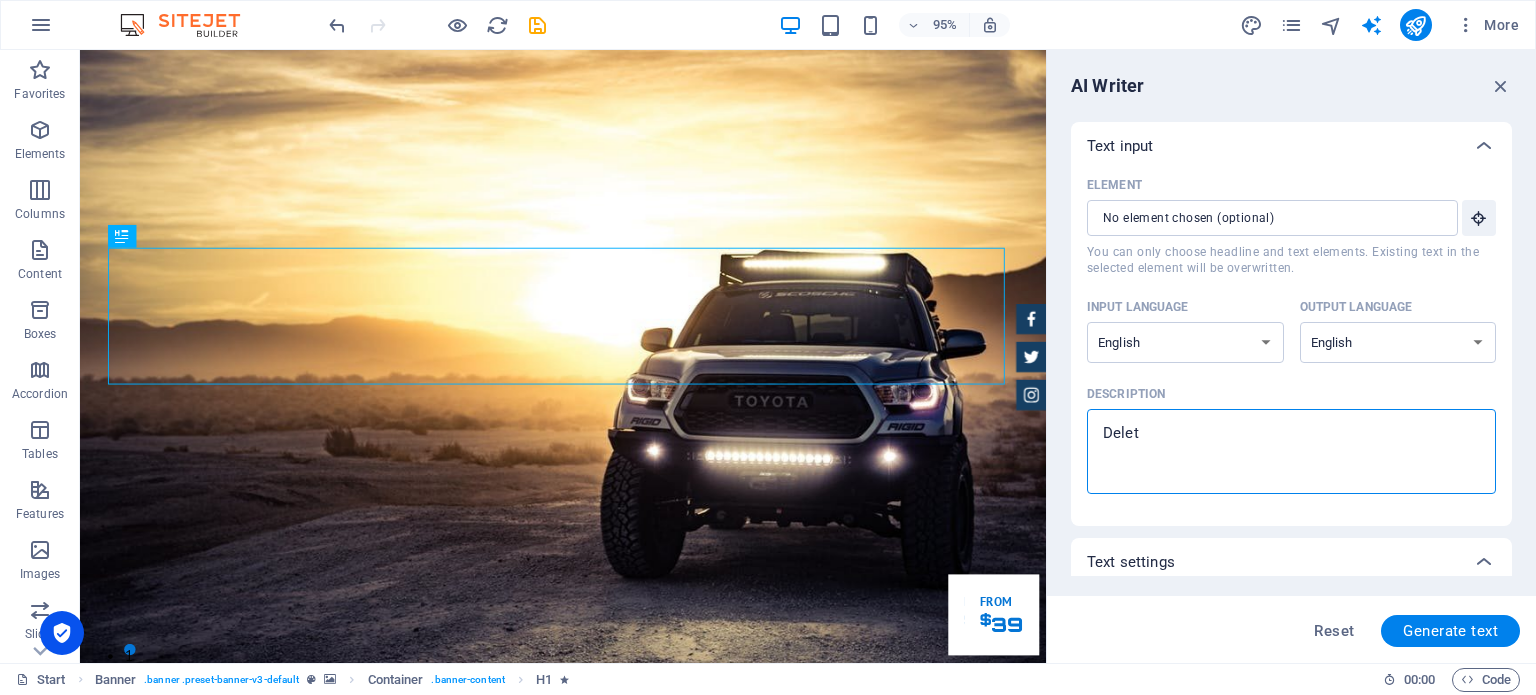 type on "x" 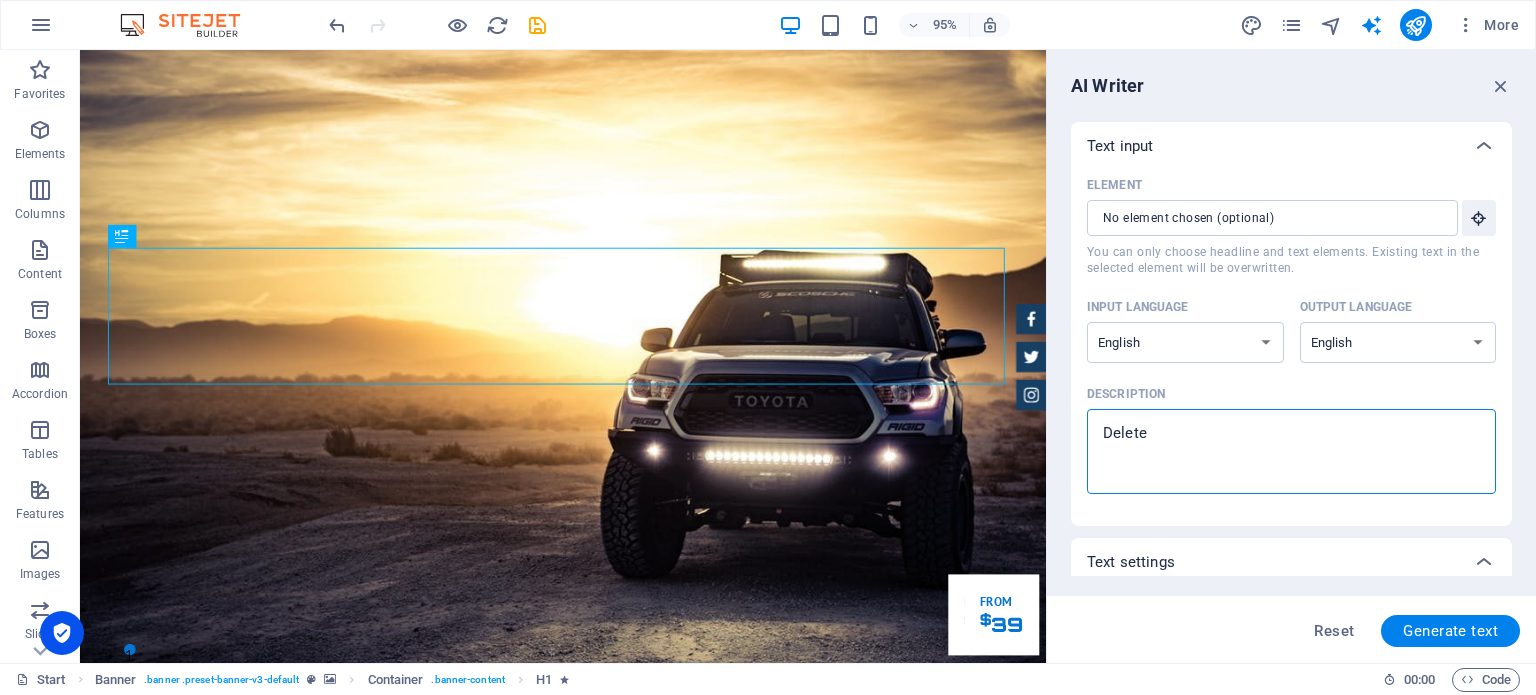 type on "x" 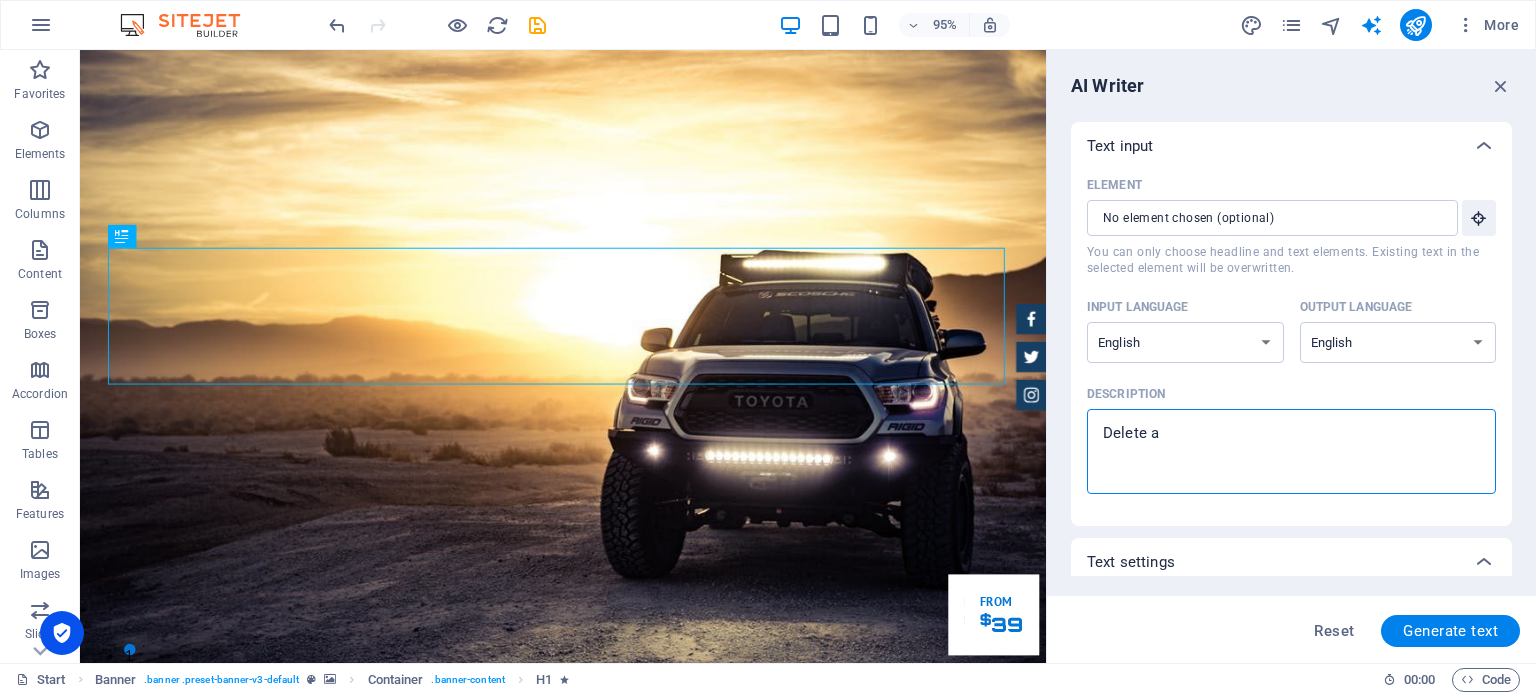 type on "Delete al" 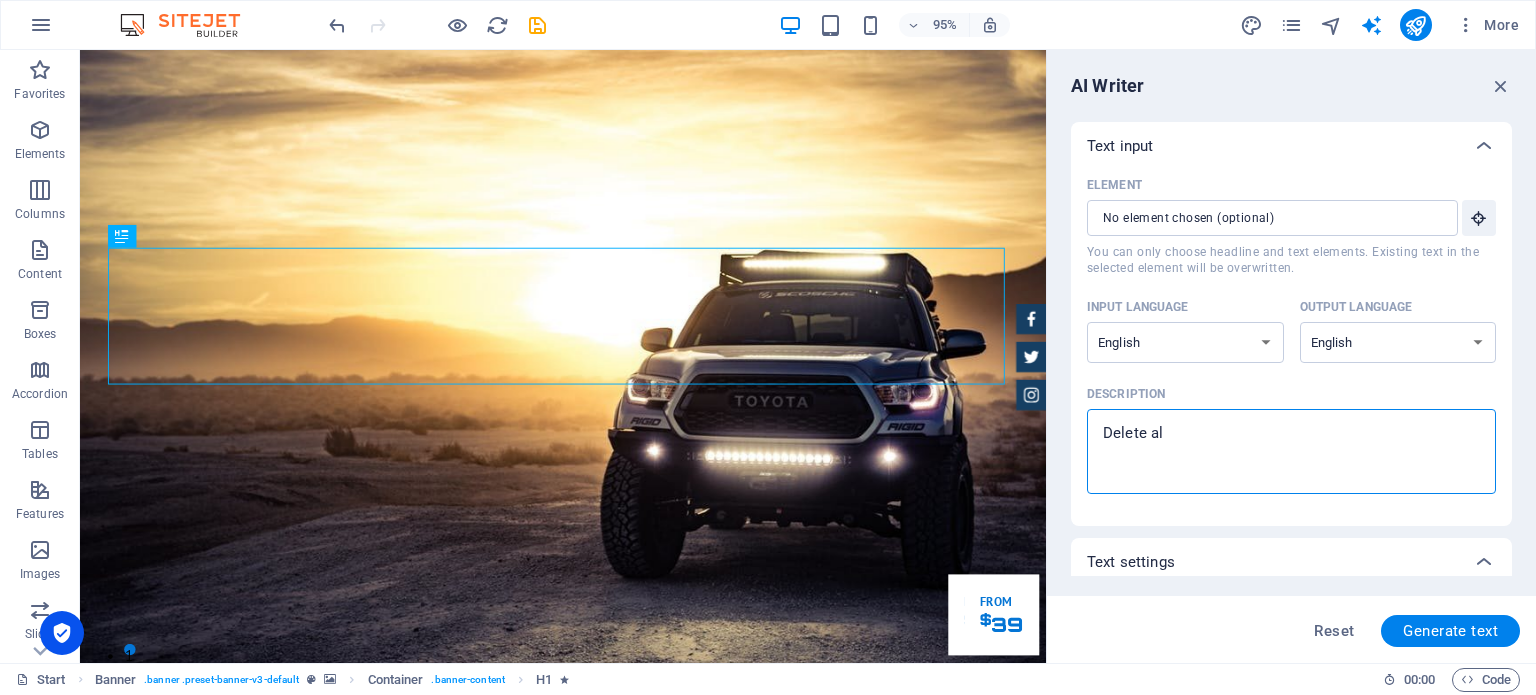 type on "Delete all" 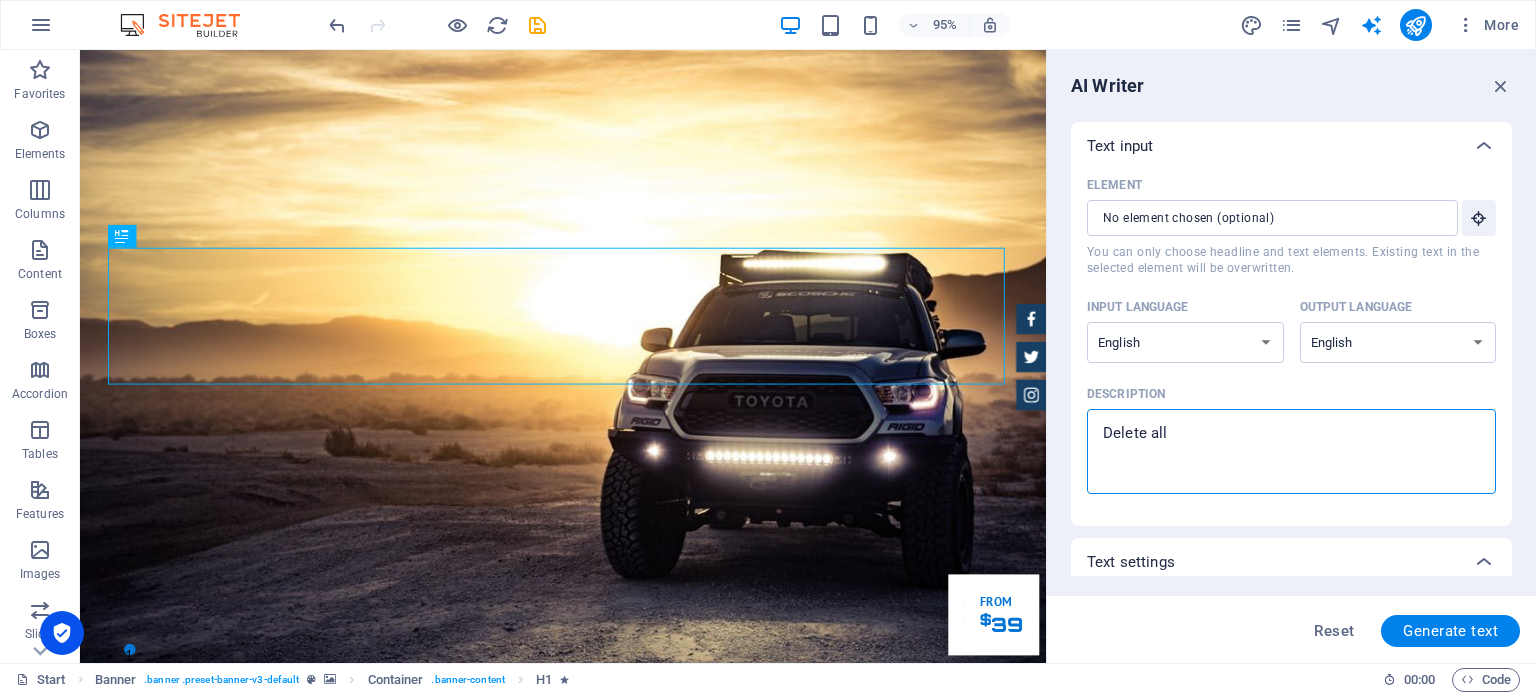 type on "Delete all" 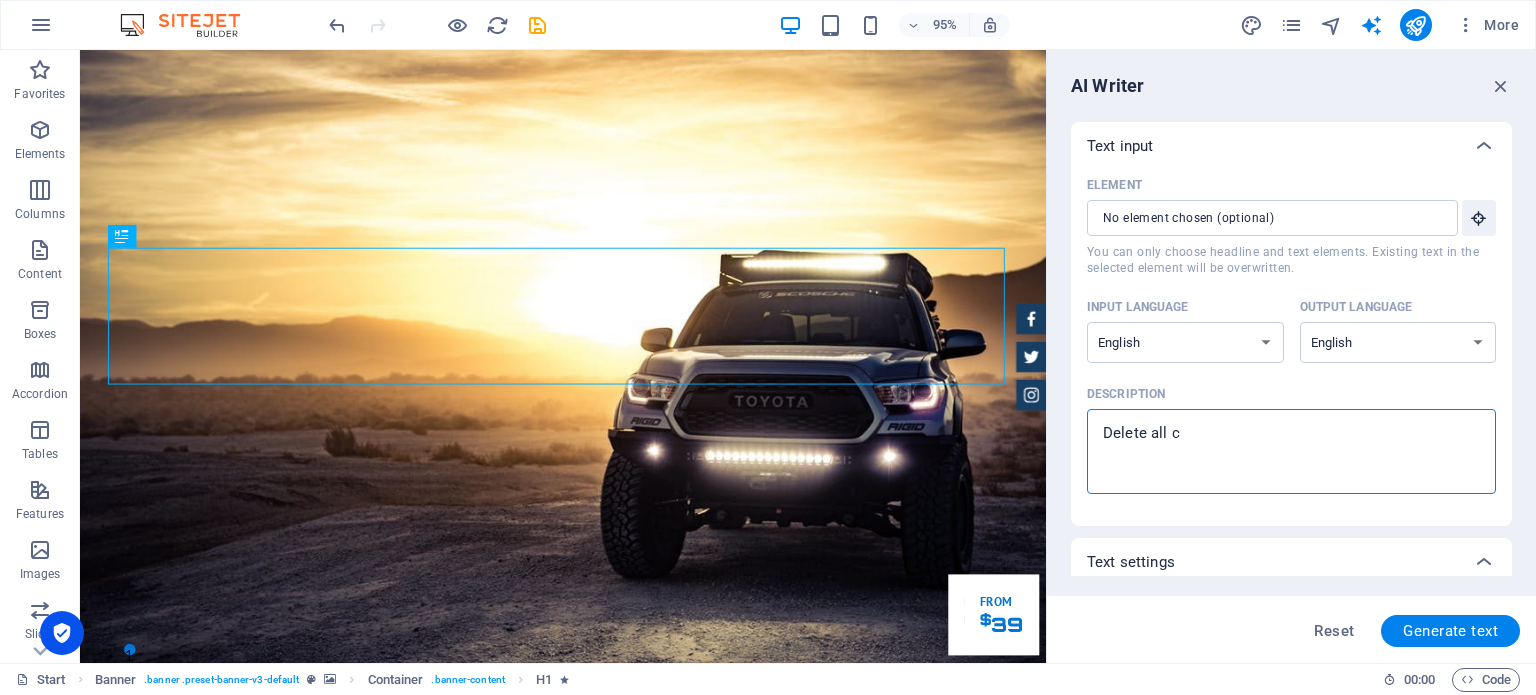 type on "Delete all co" 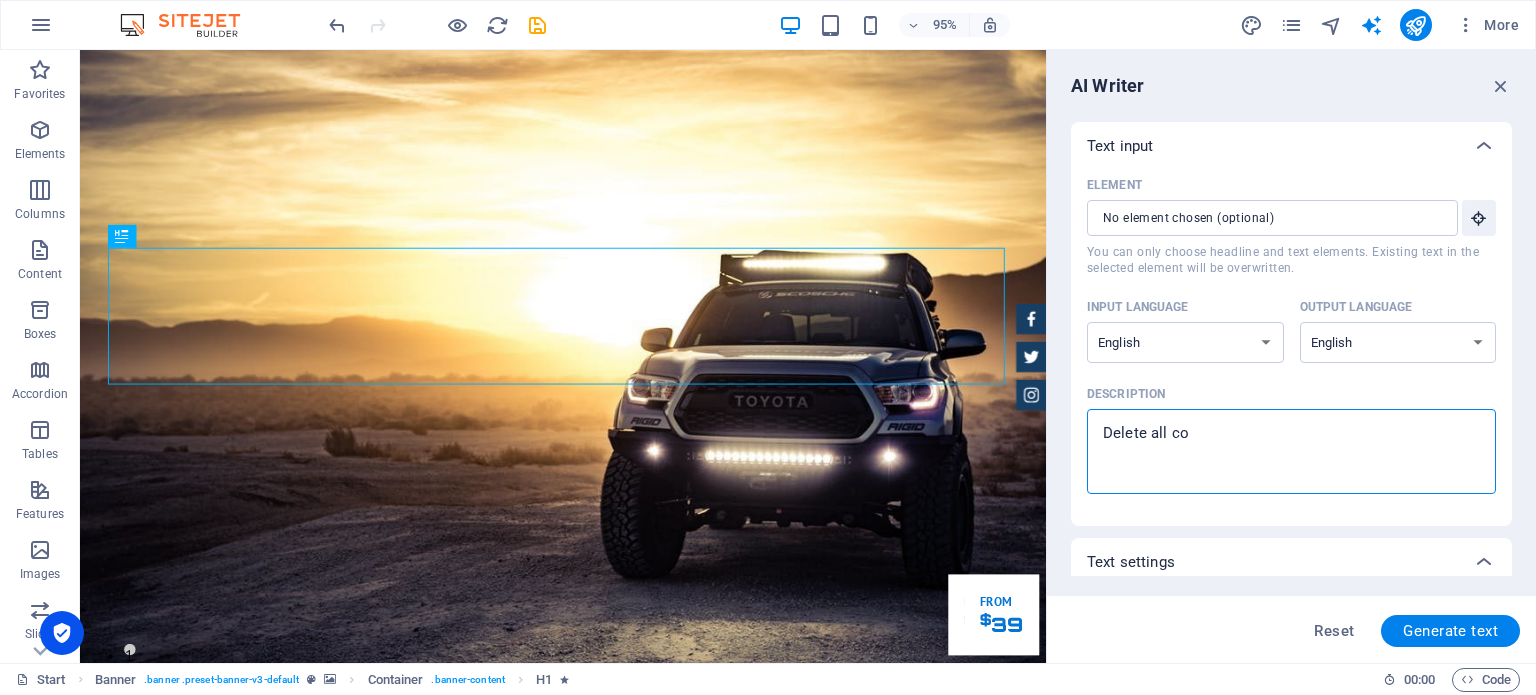 type on "Delete all cod" 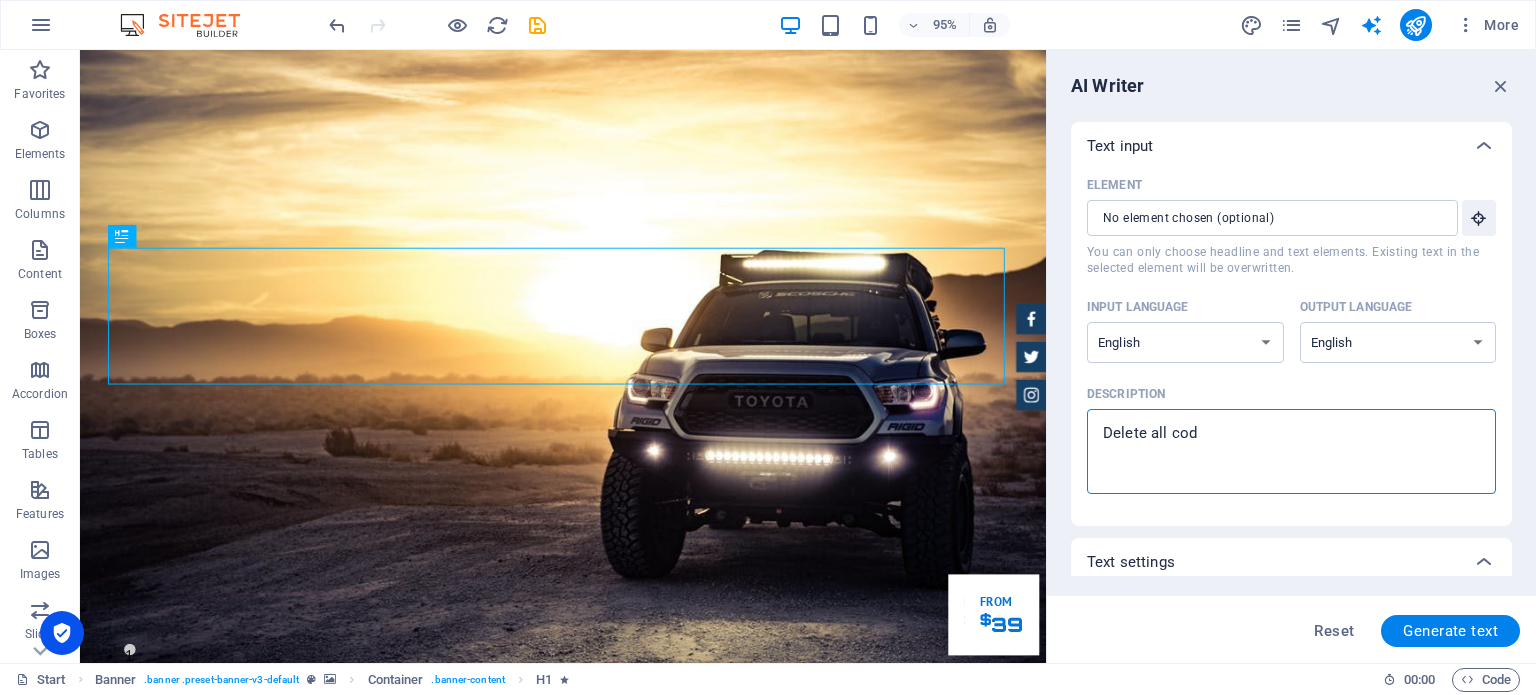 type on "Delete all [PERSON_NAME]" 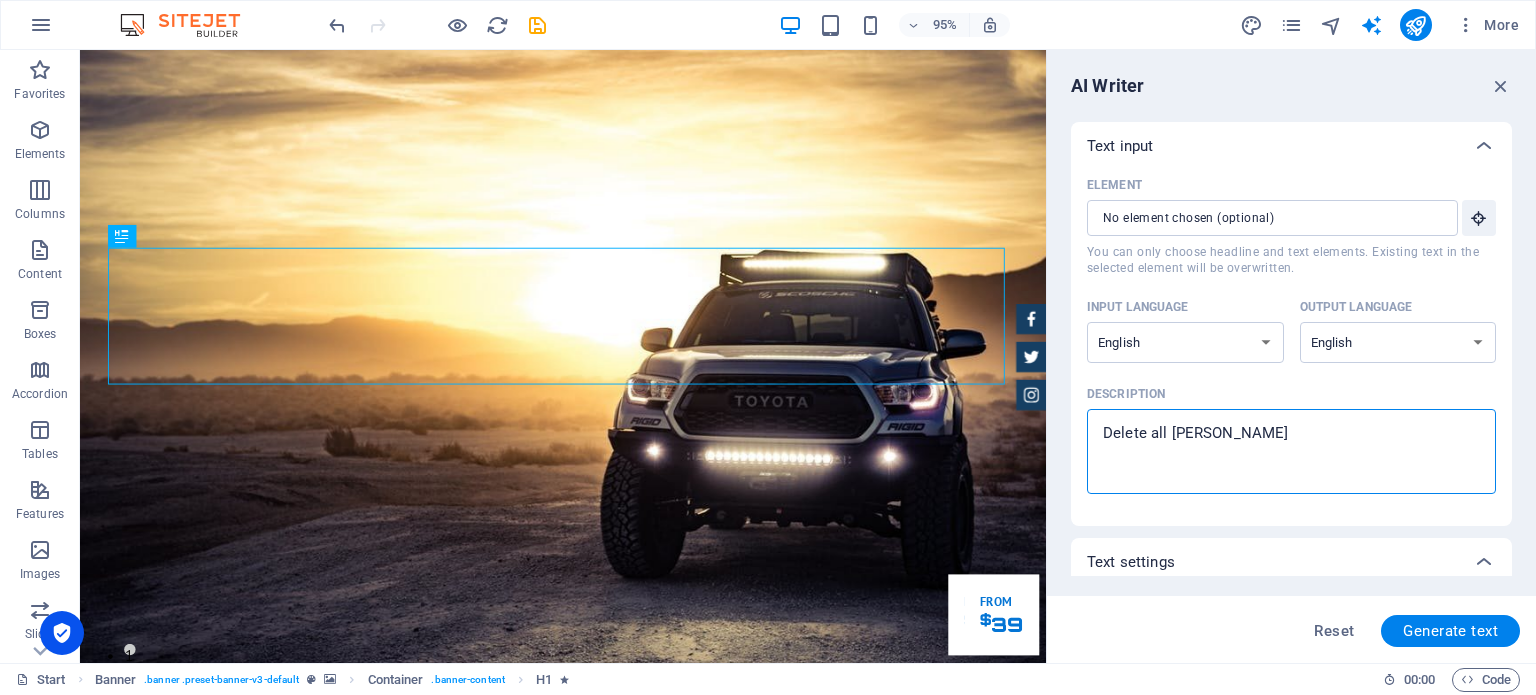 type on "Delete all codde" 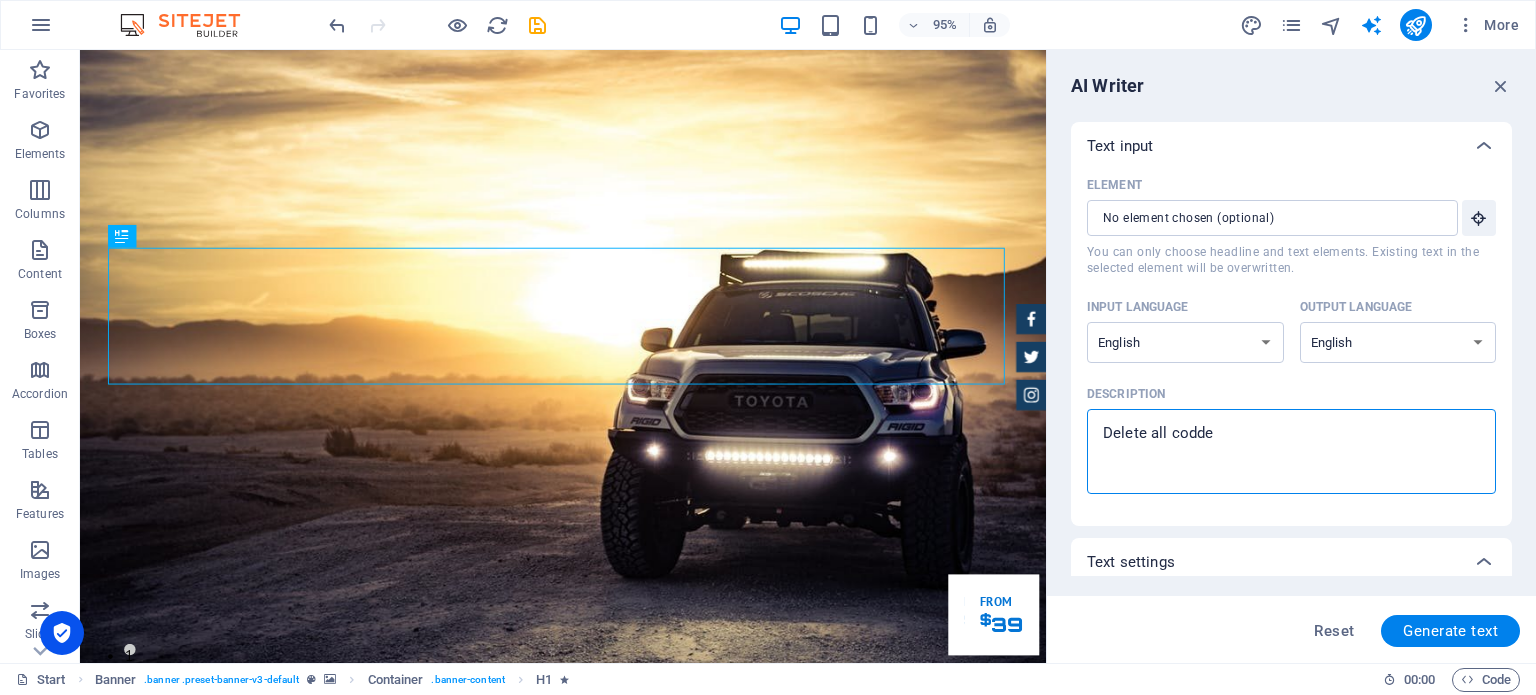 type on "Delete all [PERSON_NAME]" 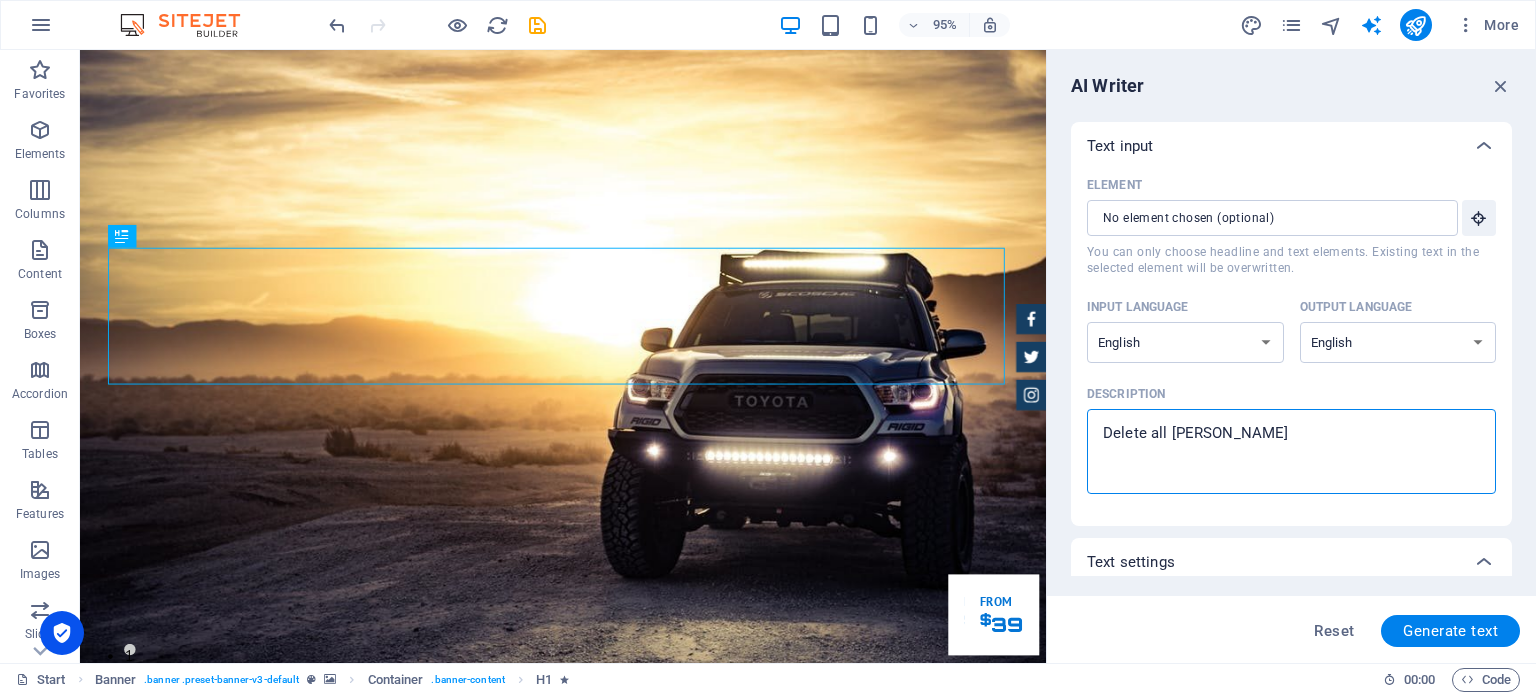type on "Delete all cod" 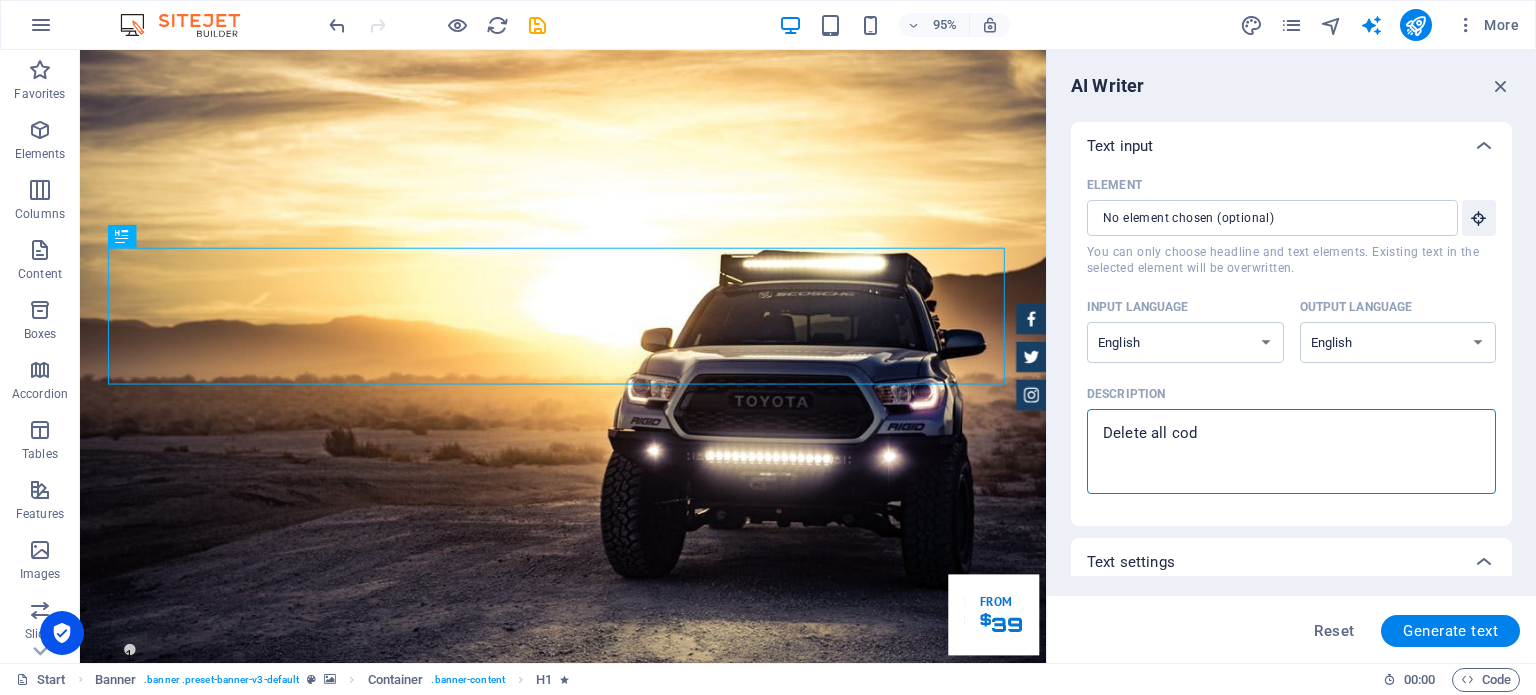 type on "Delete all code" 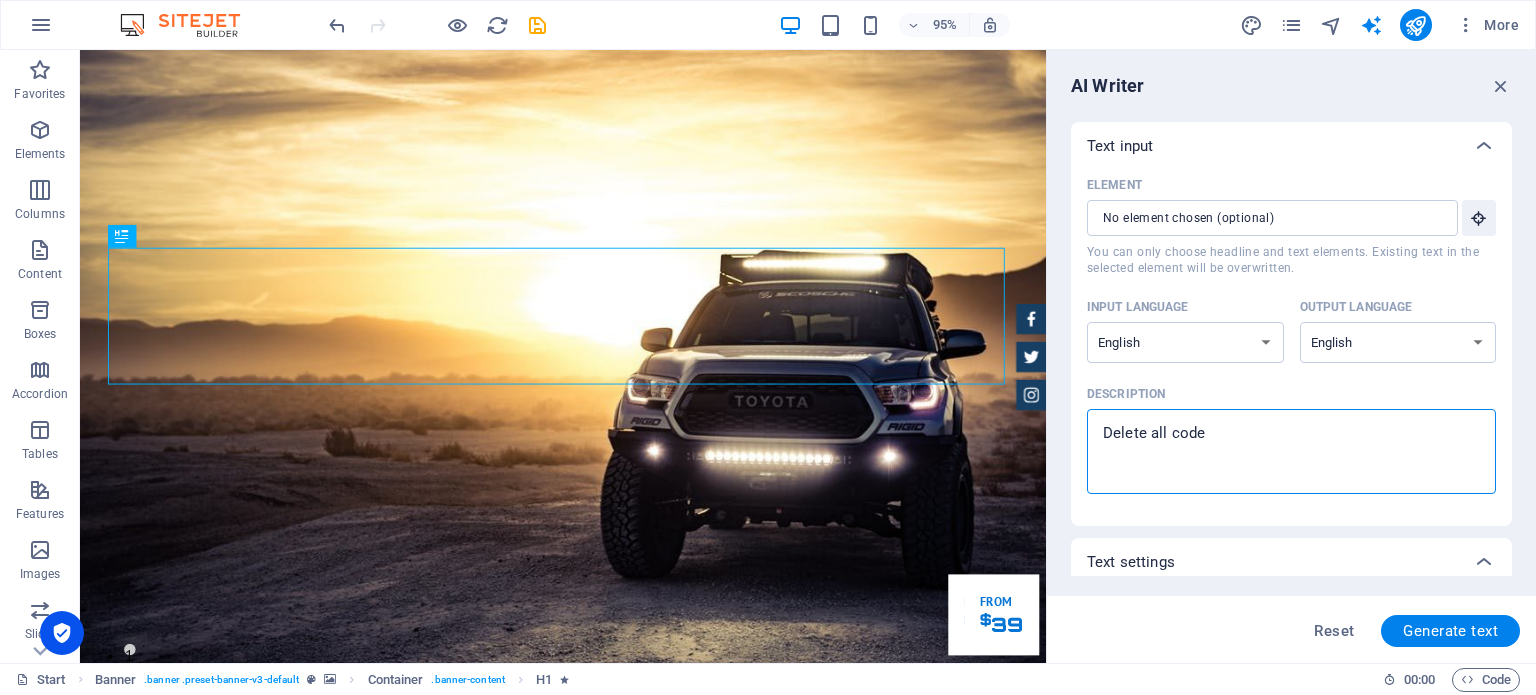 type on "x" 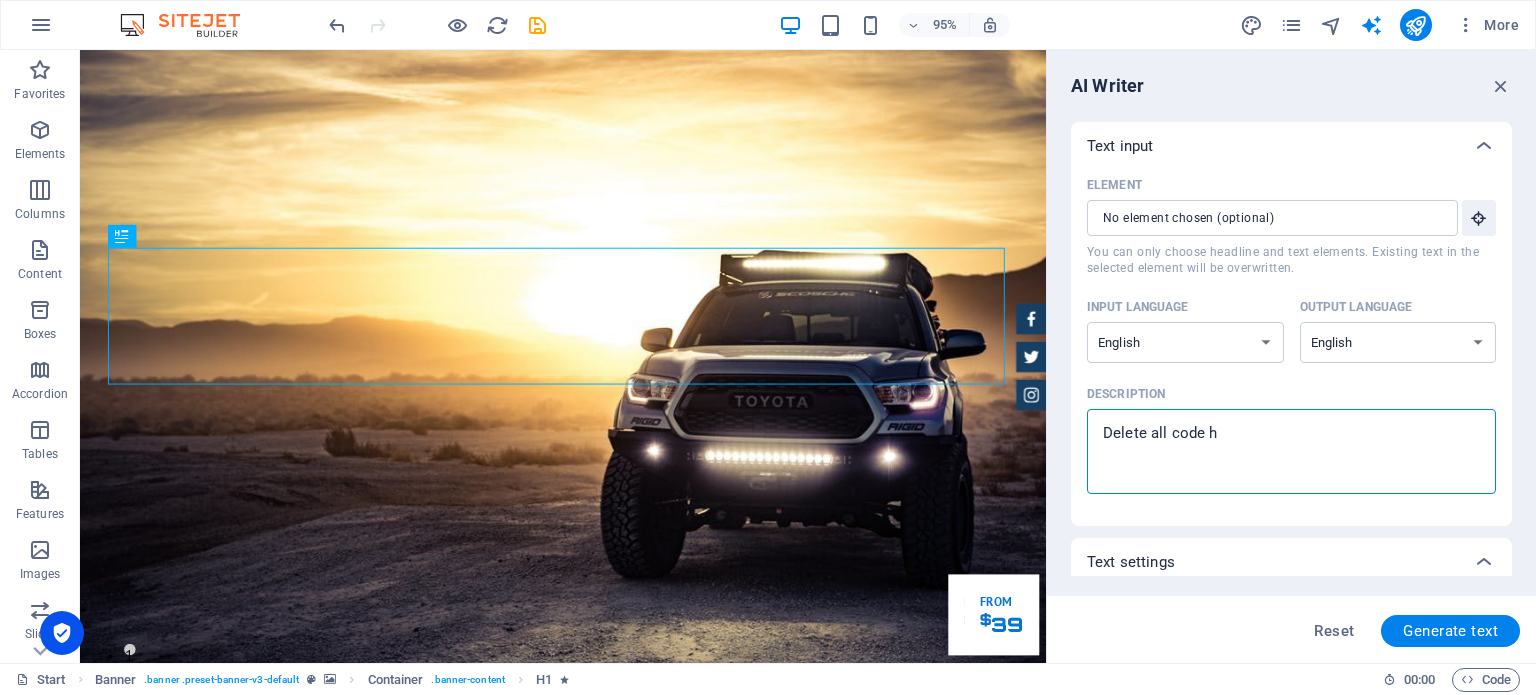 type on "Delete all code he" 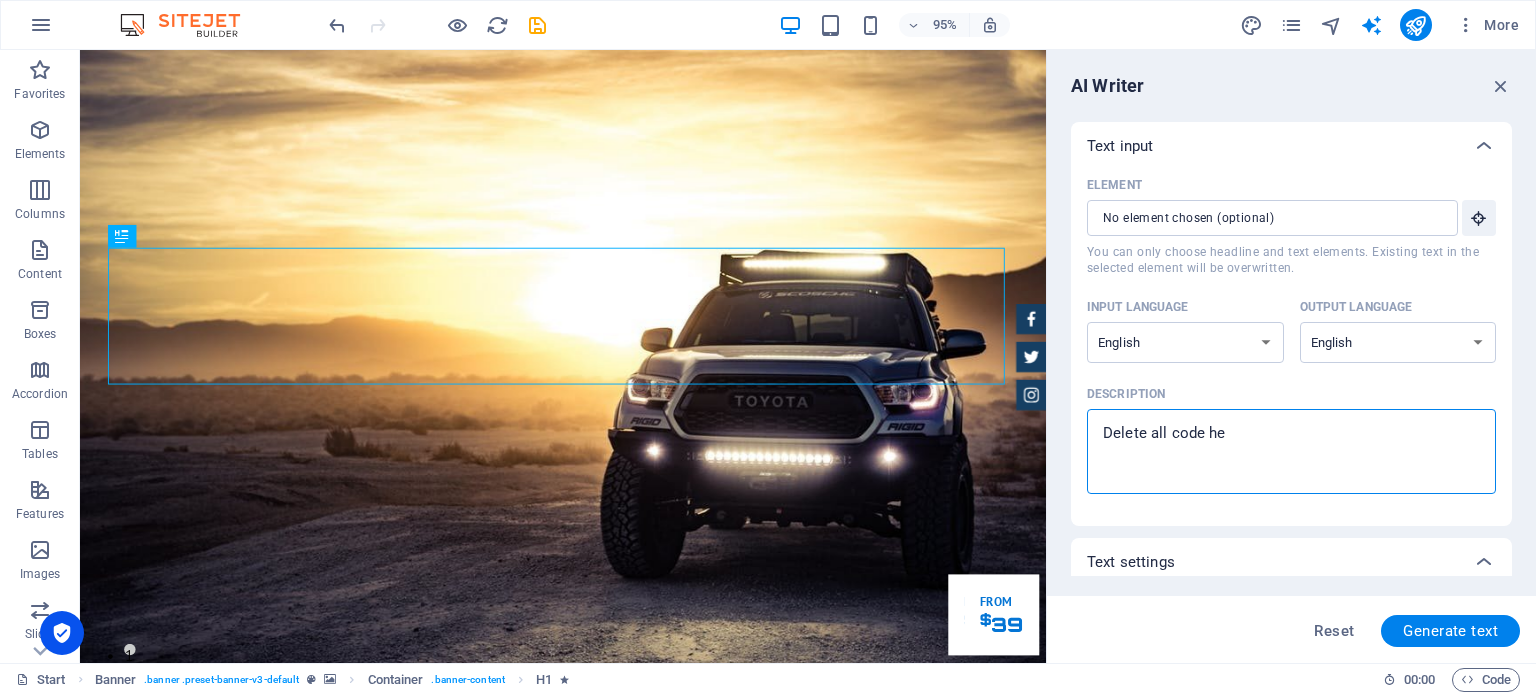 type on "x" 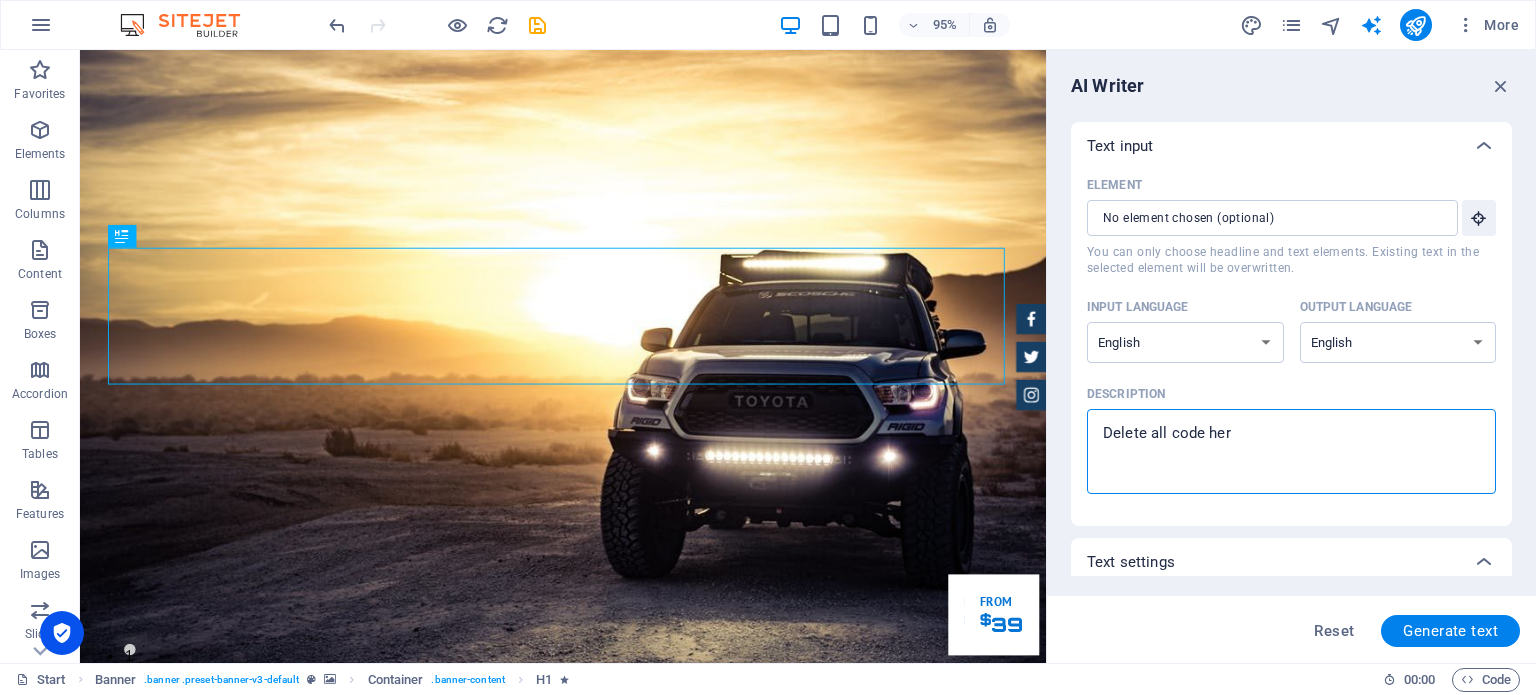 type on "Delete all code here" 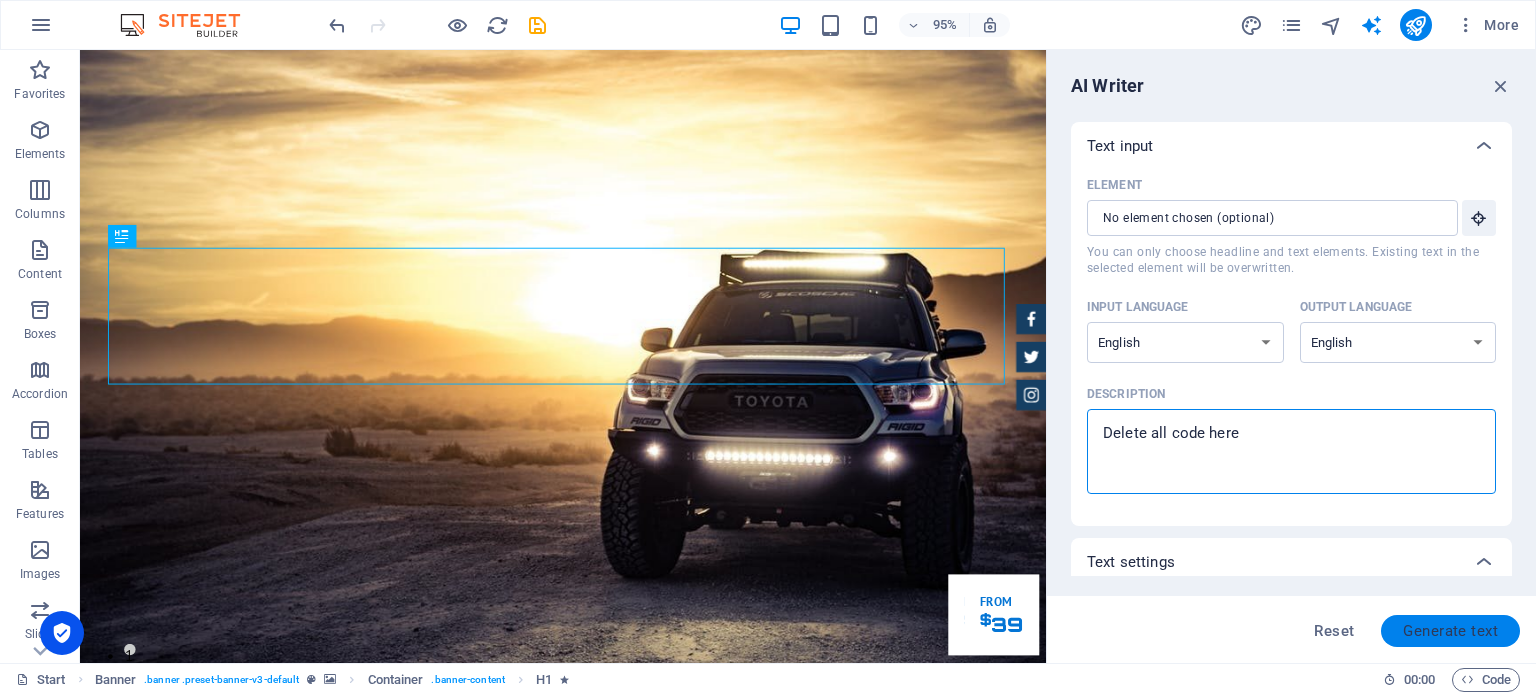 type on "Delete all code here" 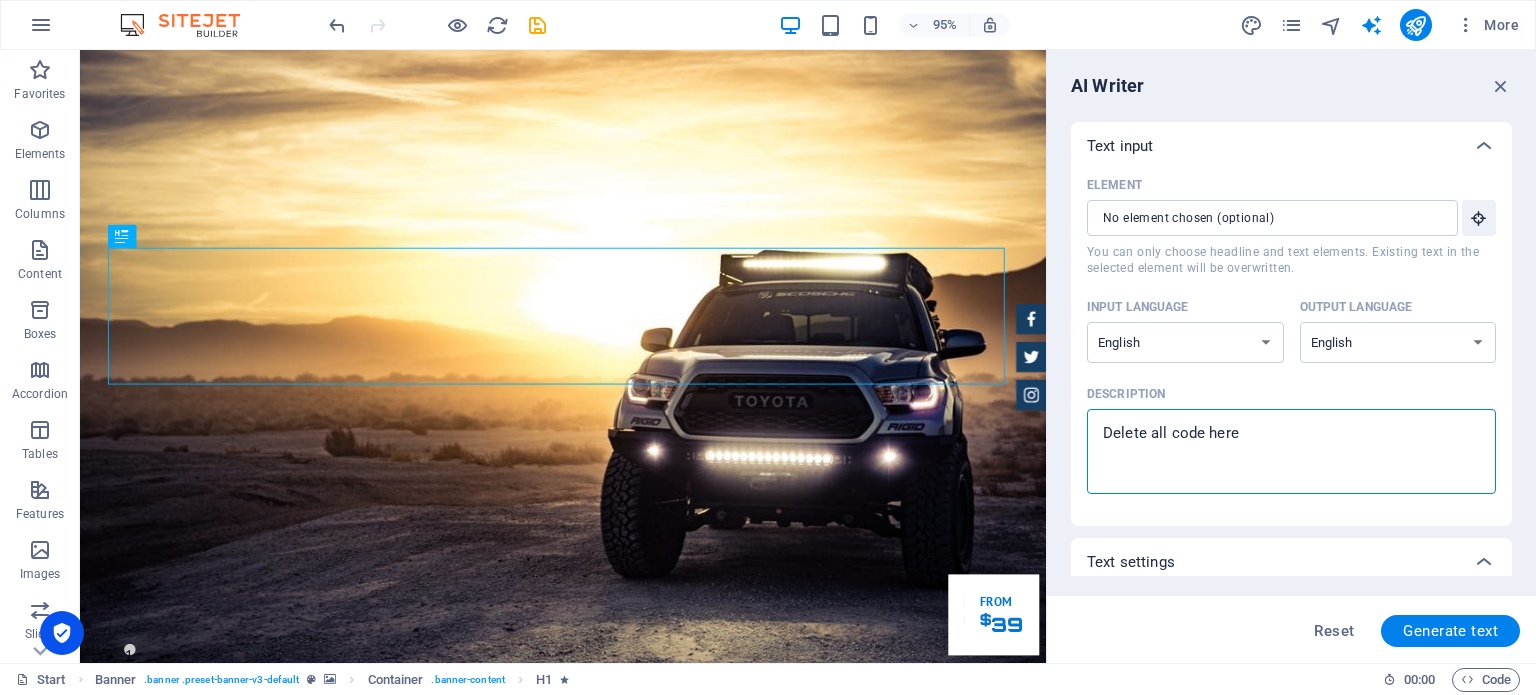type on "x" 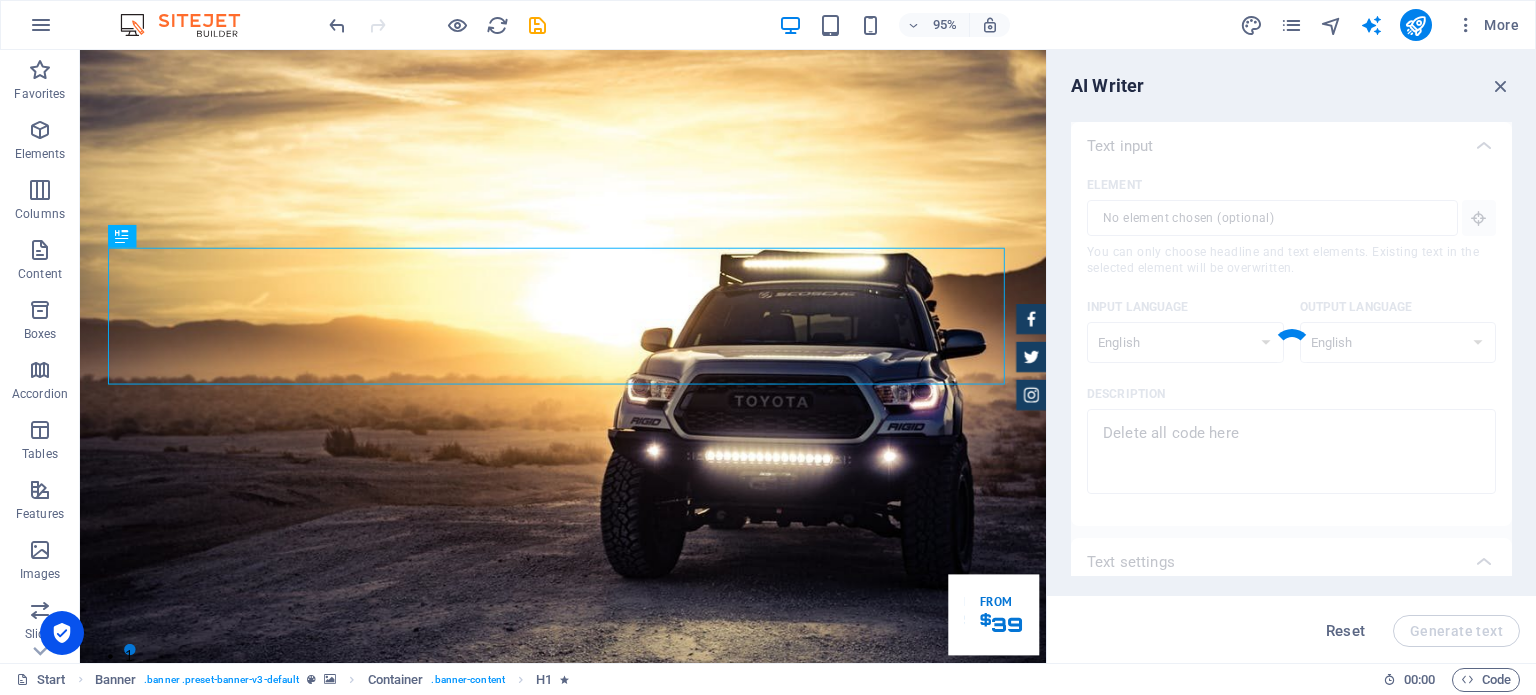 type on "x" 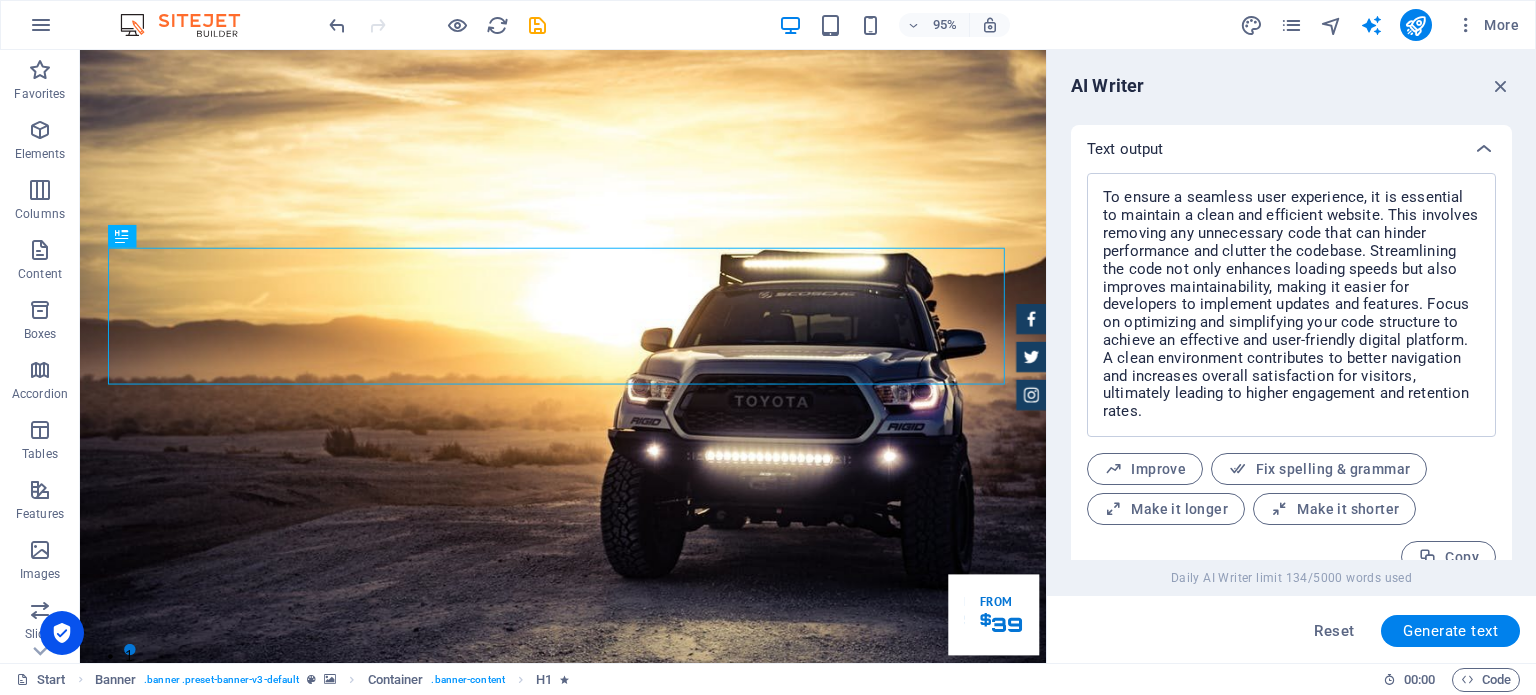 scroll, scrollTop: 778, scrollLeft: 0, axis: vertical 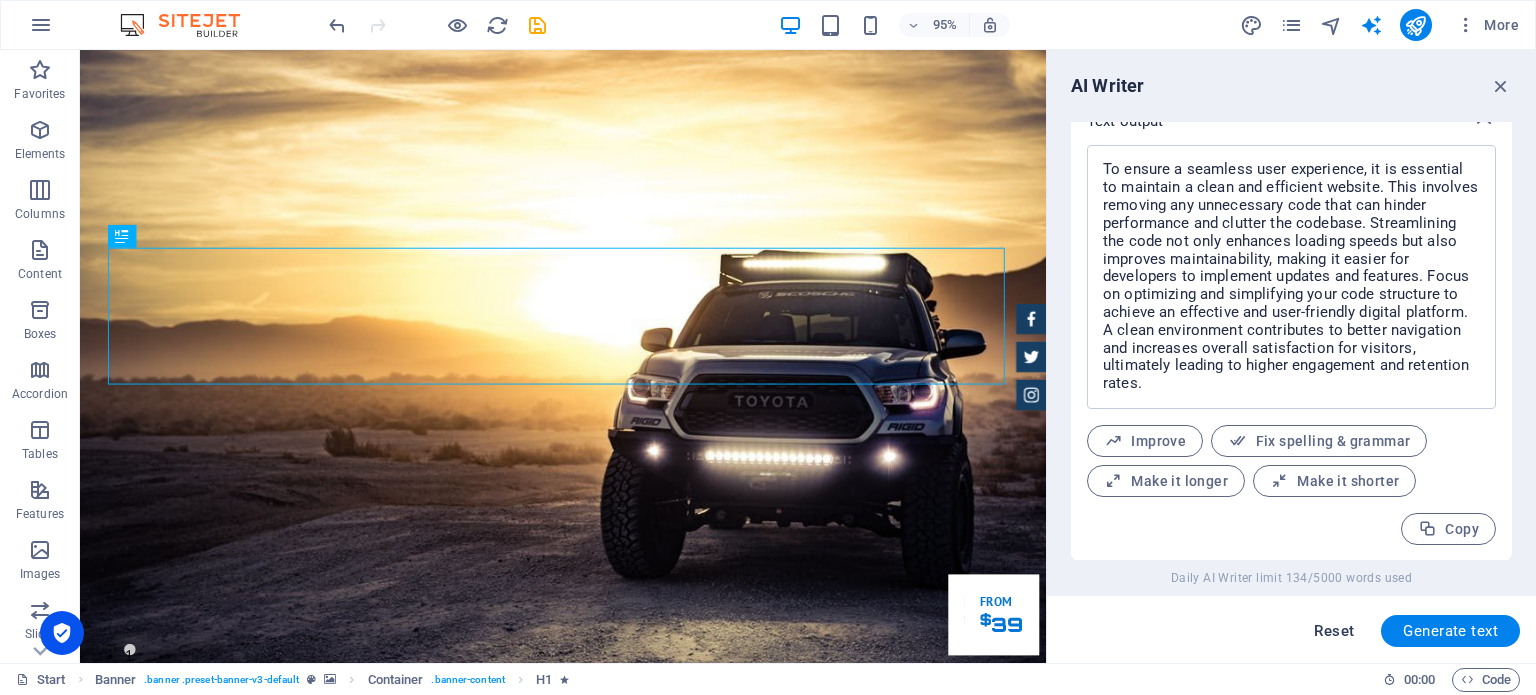 click on "Reset" at bounding box center (1334, 631) 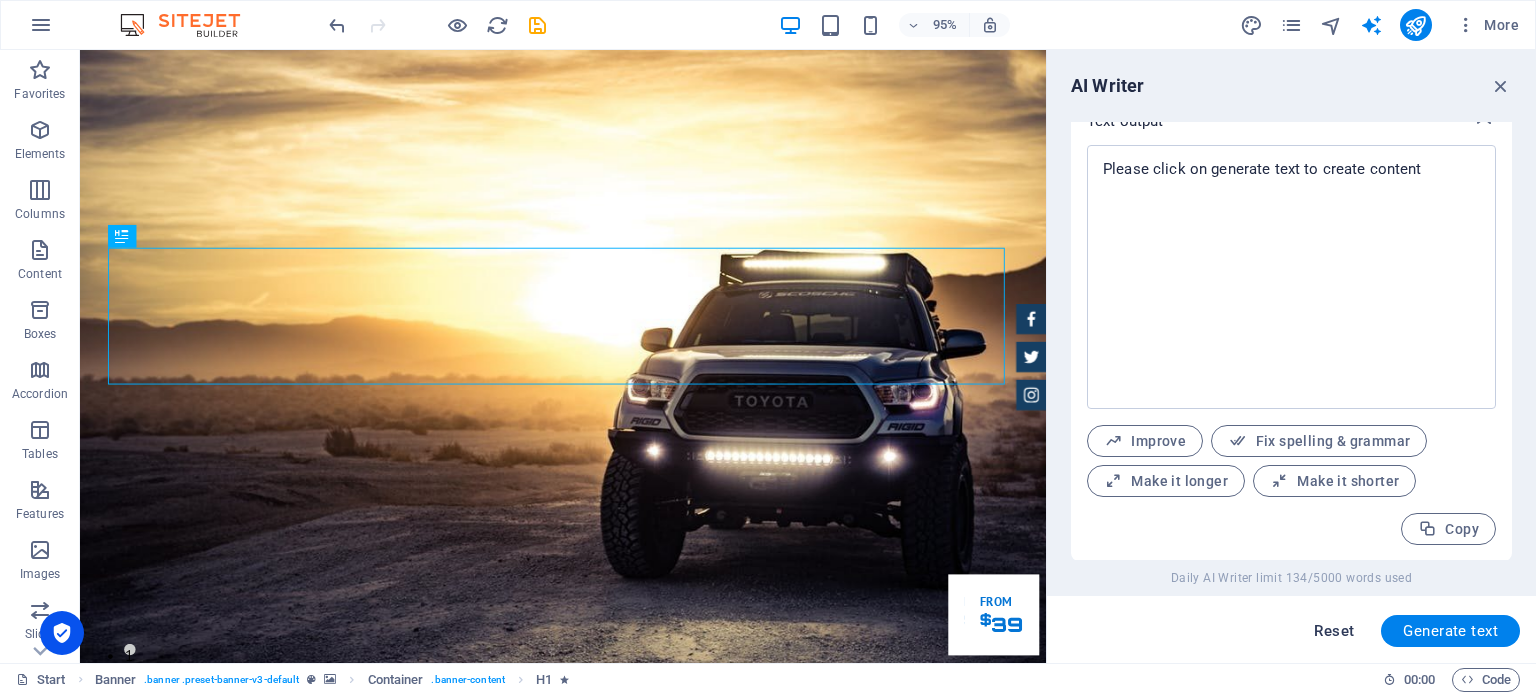 scroll, scrollTop: 476, scrollLeft: 0, axis: vertical 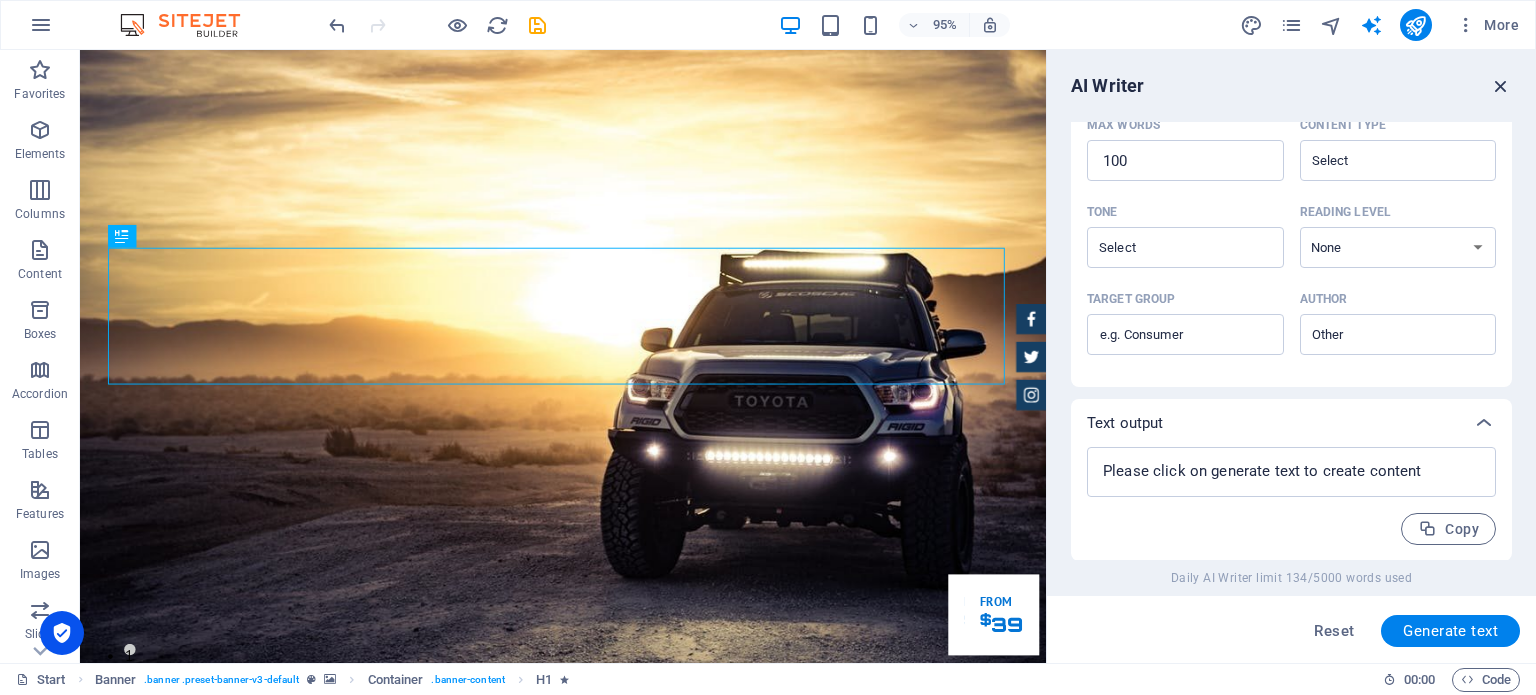 click at bounding box center (1501, 86) 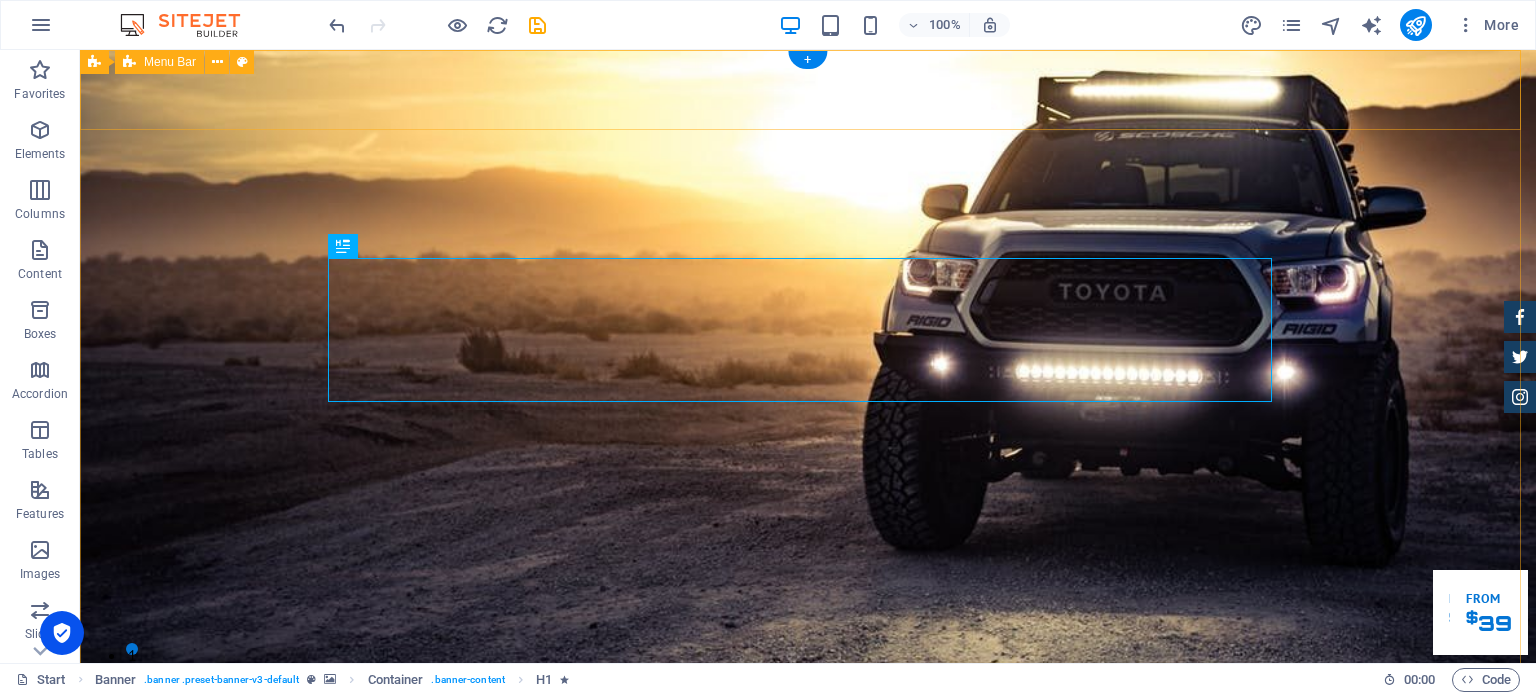 click on "GReat Deals. Great Cars. Lorem ipsum dolor sit amet, consetetur sadipscing elitr, sed diam nonumy eirmod tempor invidunt ut labore et dolore magna aliquyam erat.  Our Inventory   Make an appointment" at bounding box center [808, 1156] 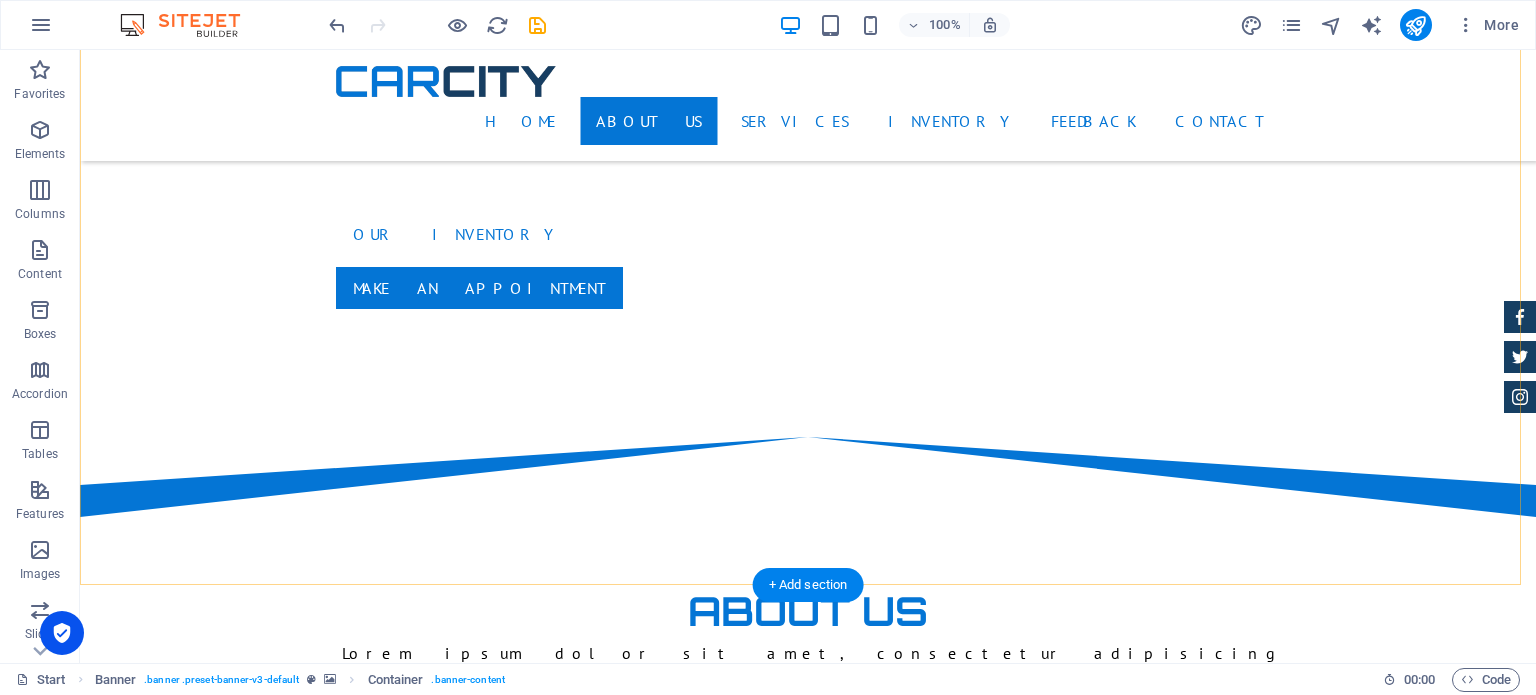 scroll, scrollTop: 1100, scrollLeft: 0, axis: vertical 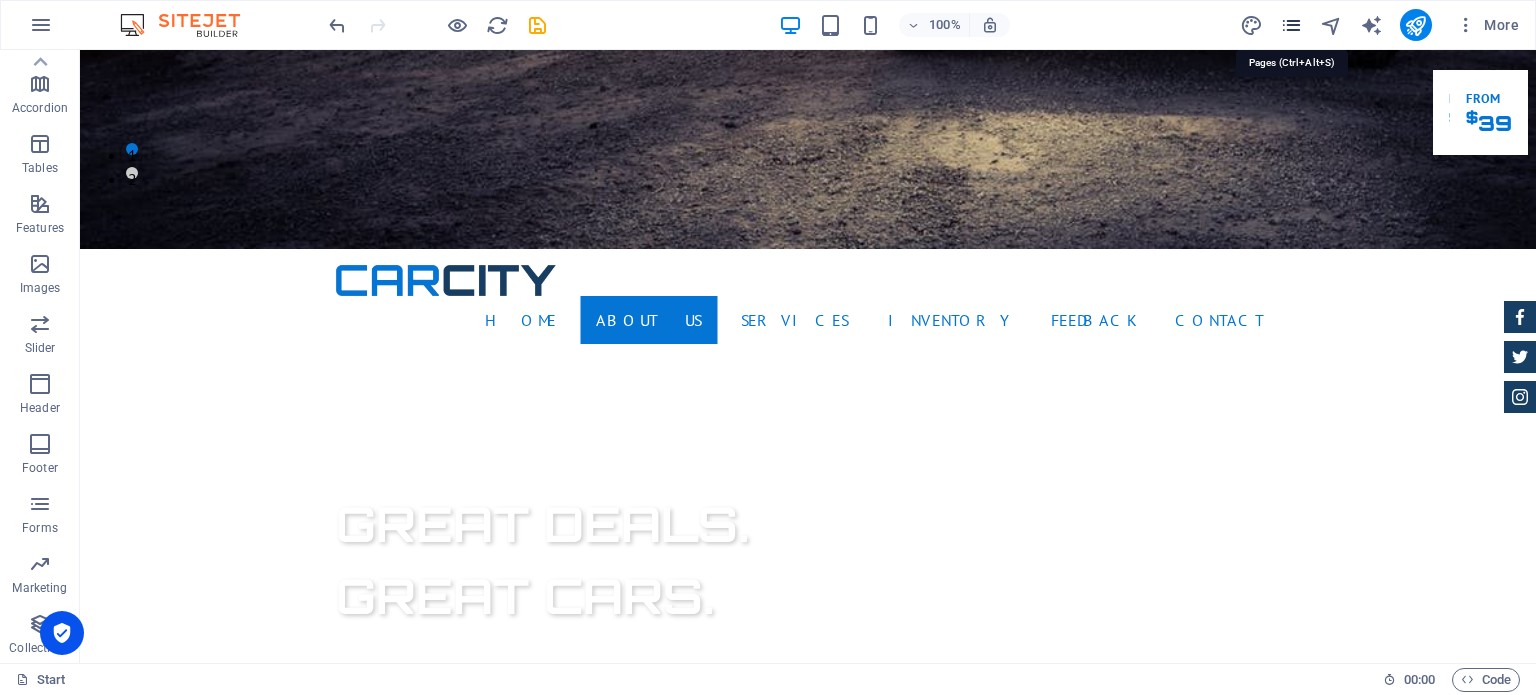 click at bounding box center (1291, 25) 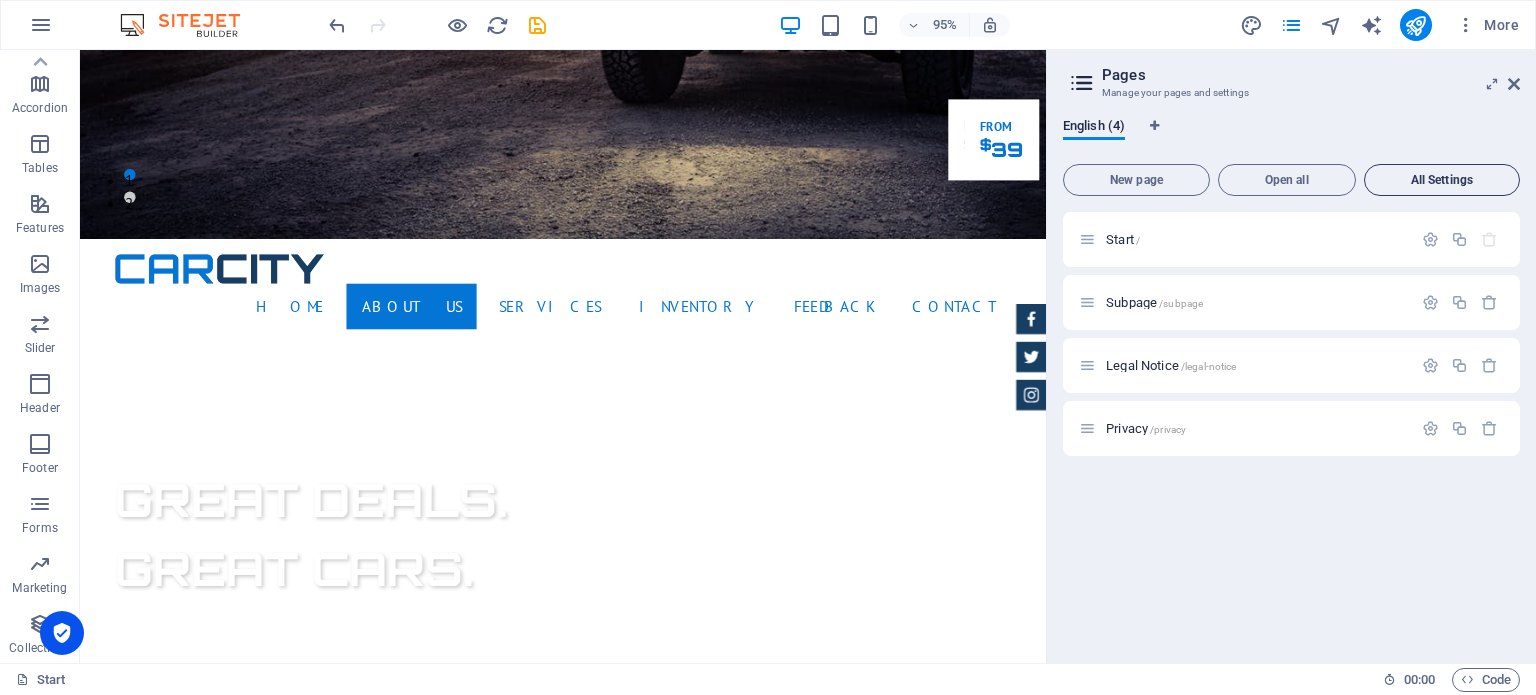 click on "All Settings" at bounding box center [1442, 180] 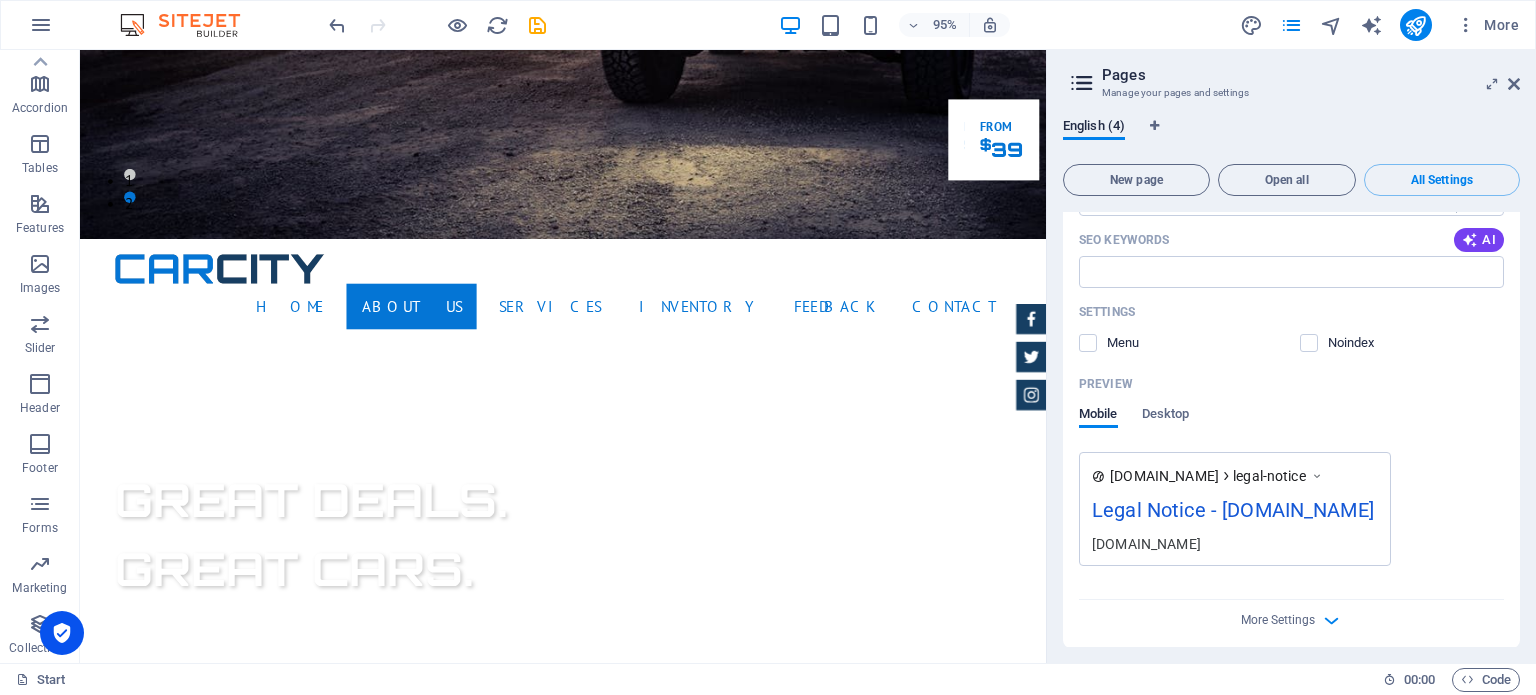 scroll, scrollTop: 2209, scrollLeft: 0, axis: vertical 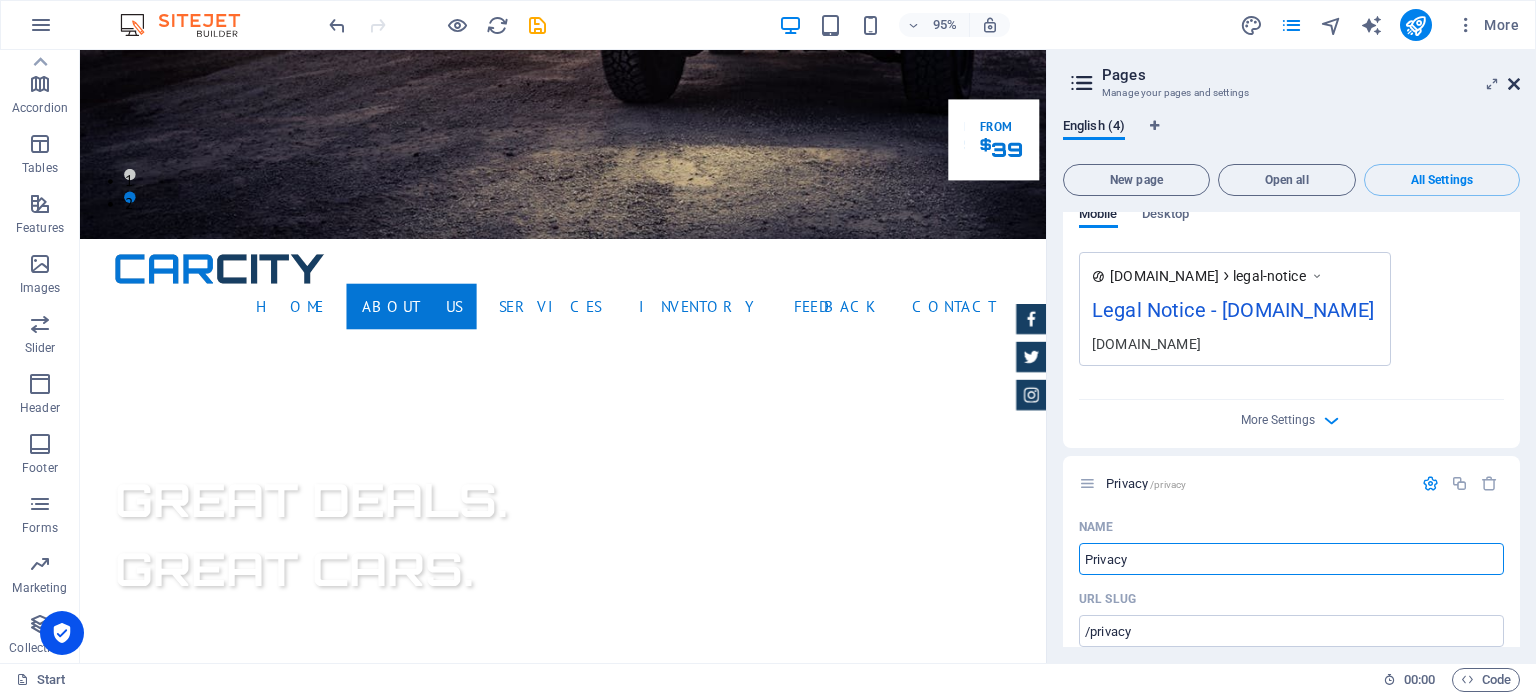 click at bounding box center (1514, 84) 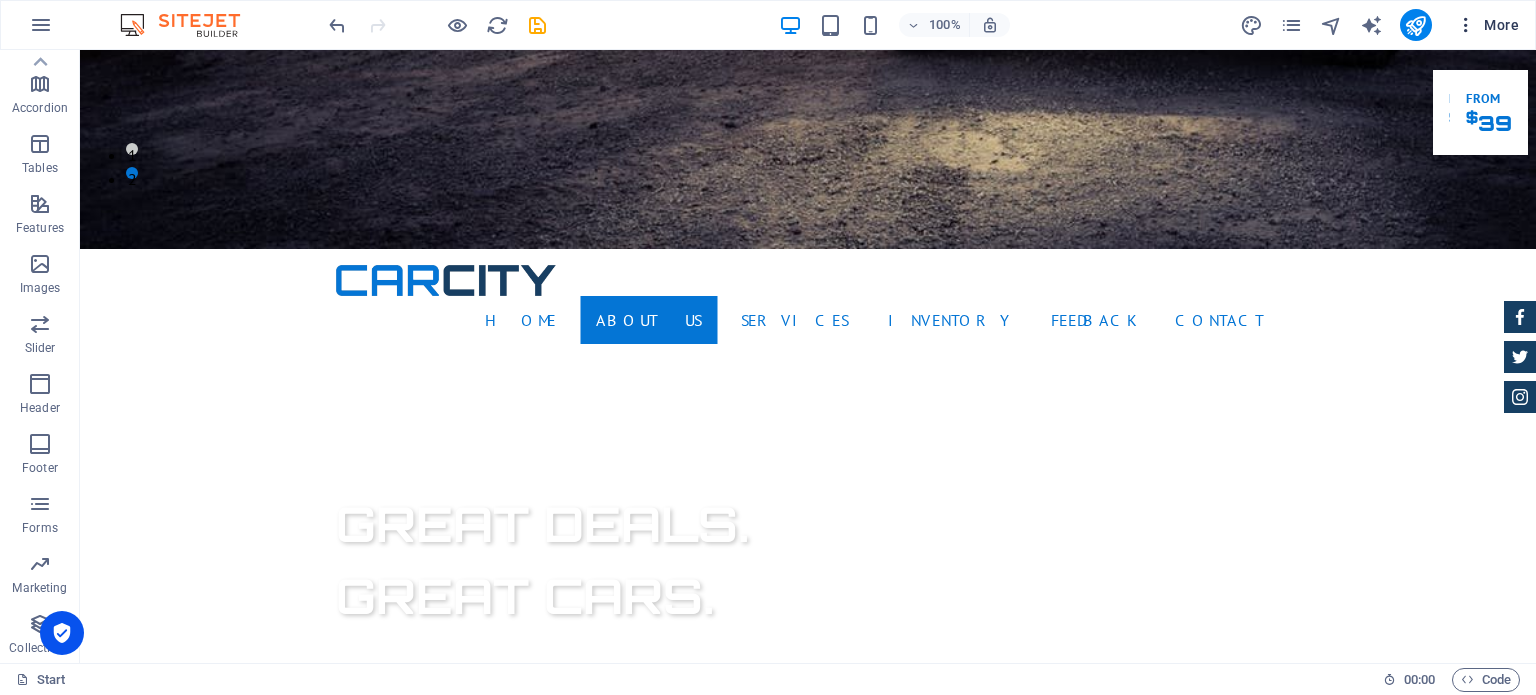 click on "More" at bounding box center [1487, 25] 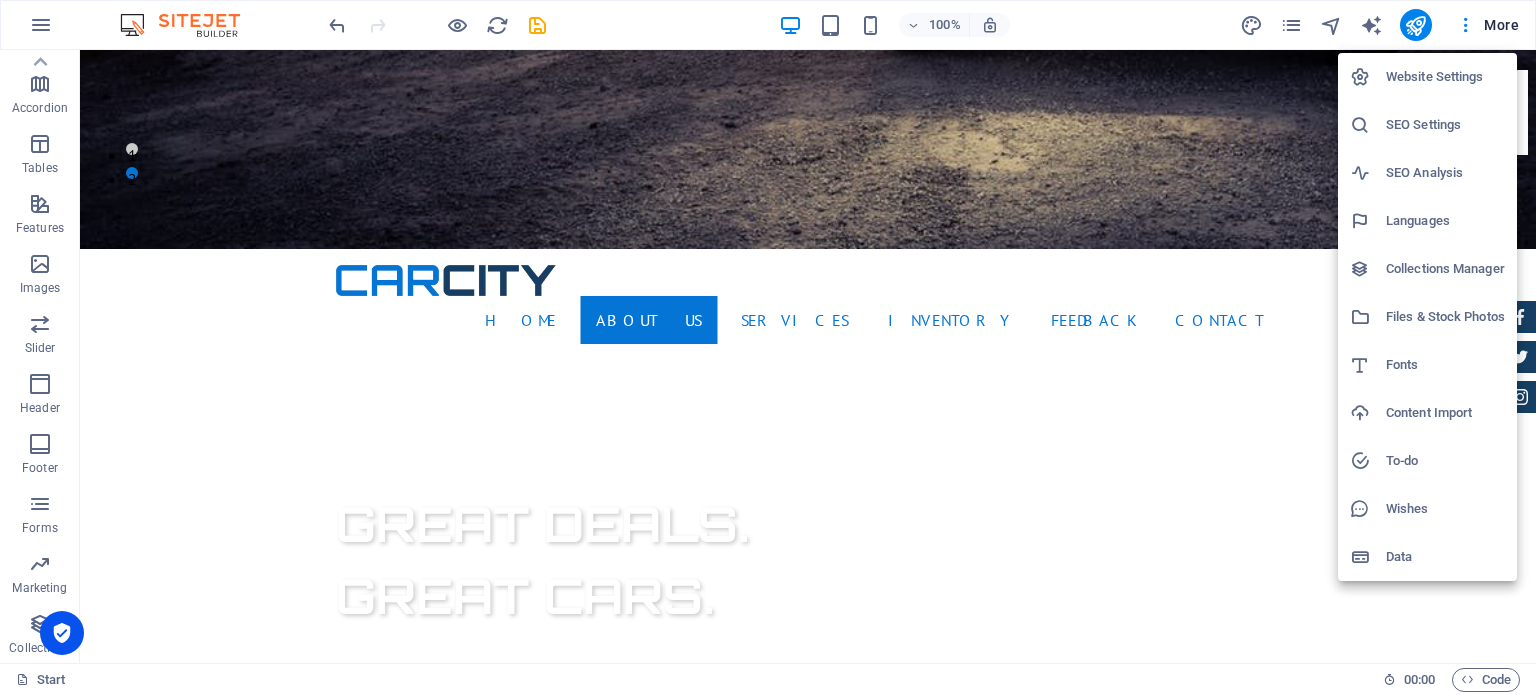 click at bounding box center (768, 347) 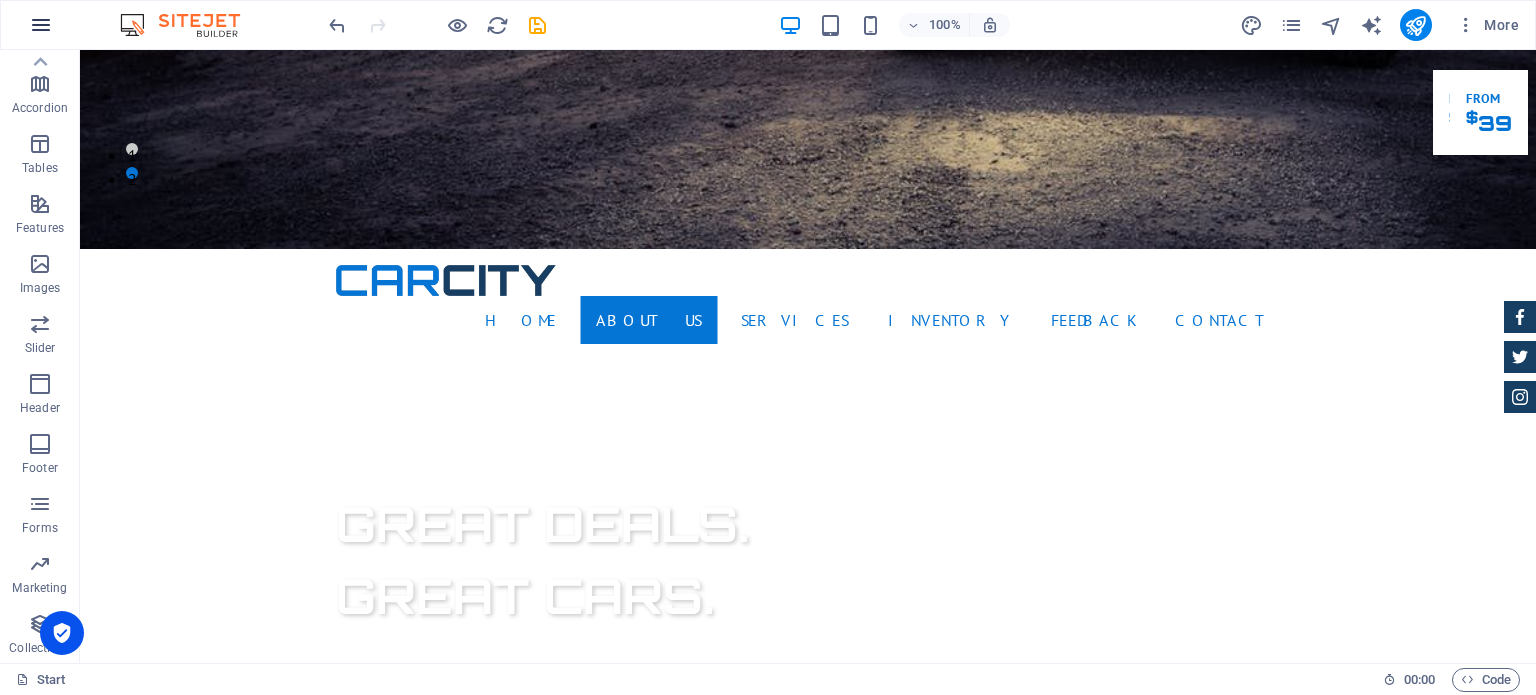 click at bounding box center (41, 25) 